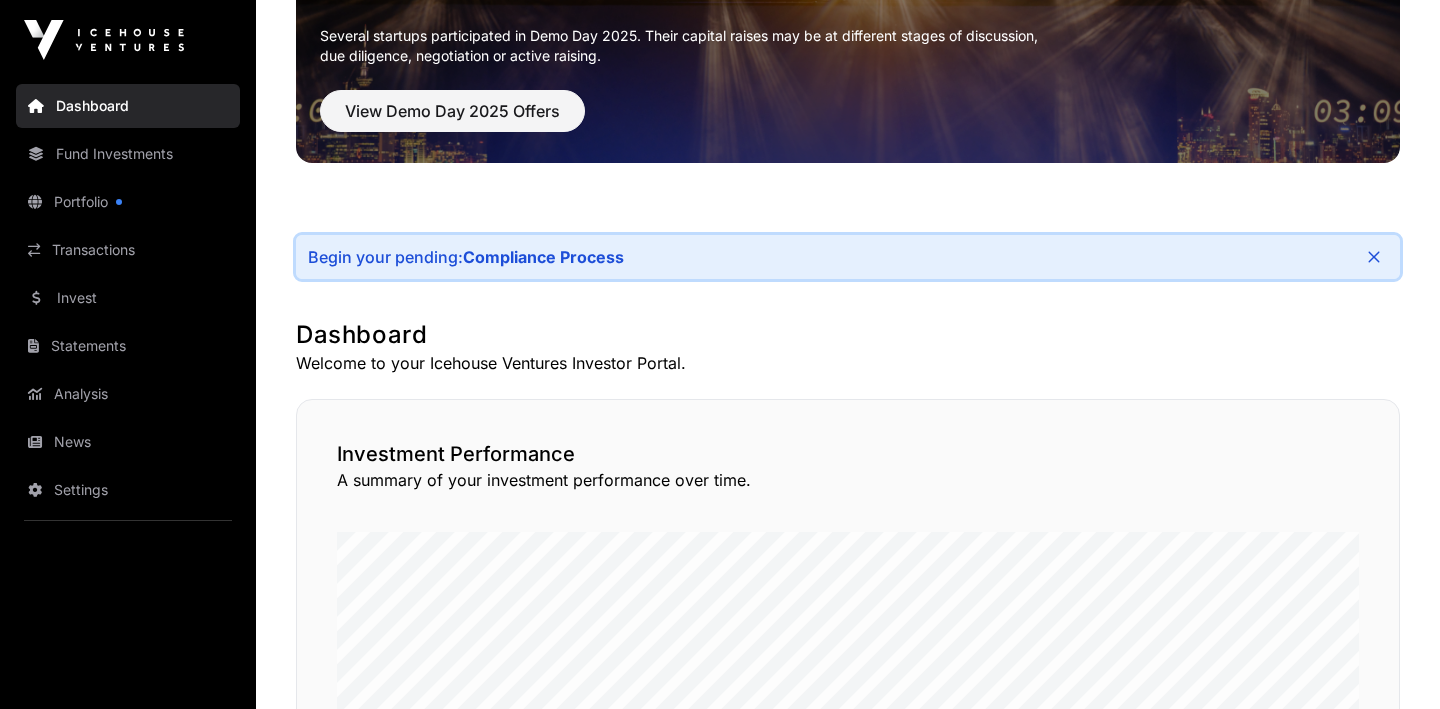 scroll, scrollTop: 411, scrollLeft: 0, axis: vertical 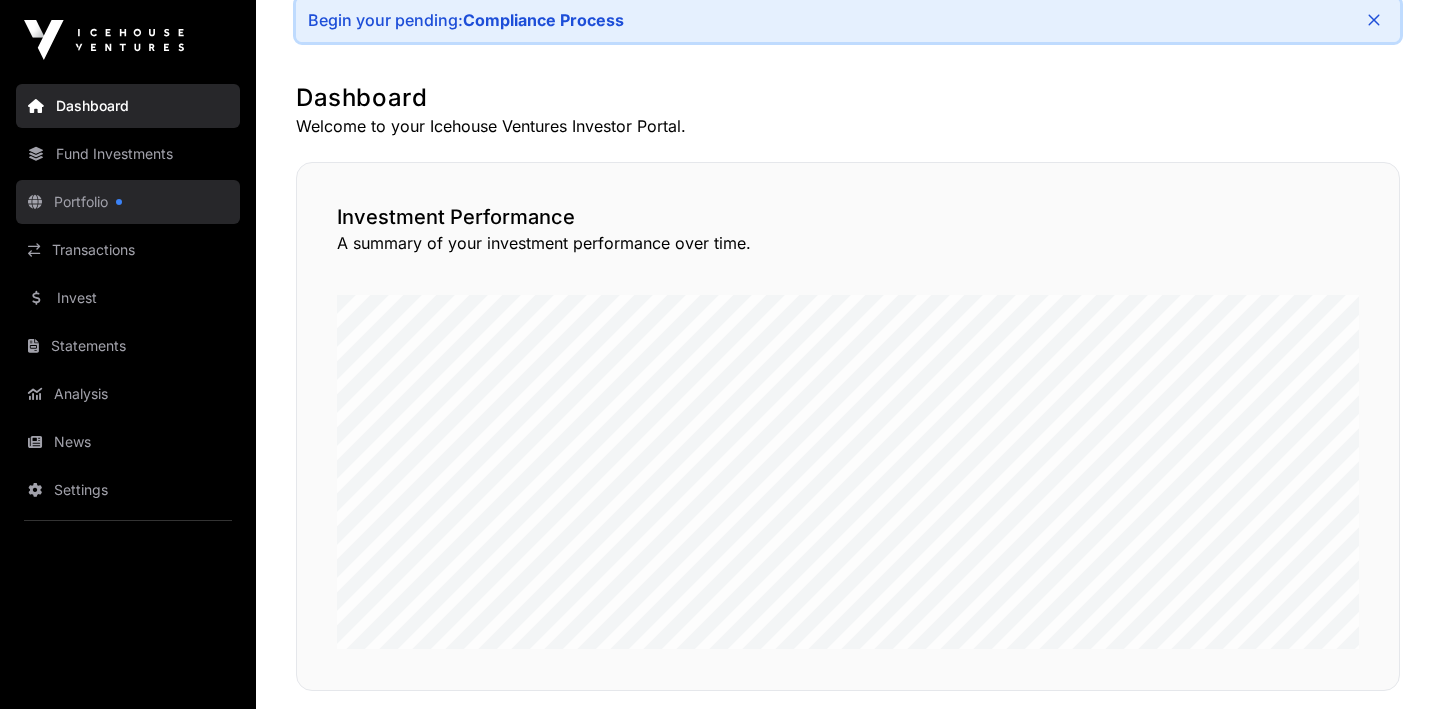 click on "Portfolio" 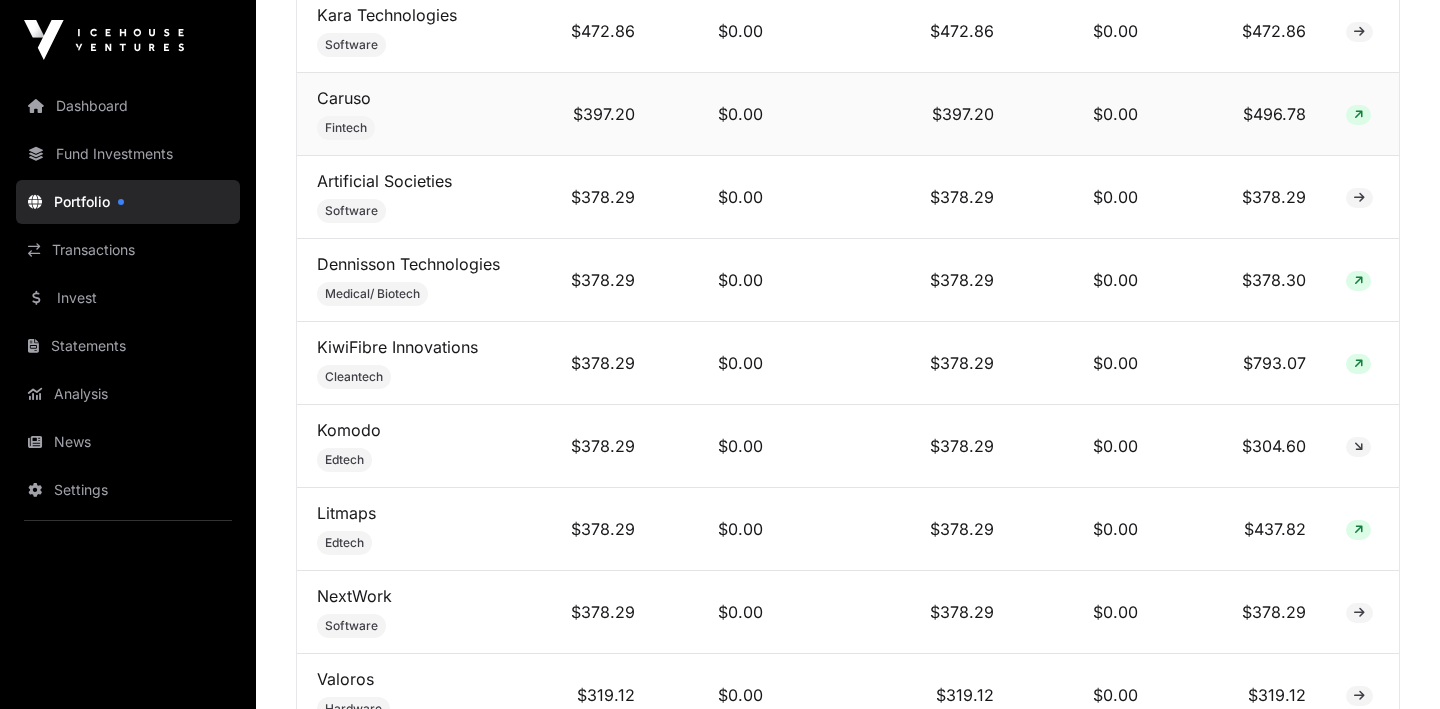 scroll, scrollTop: 2042, scrollLeft: 0, axis: vertical 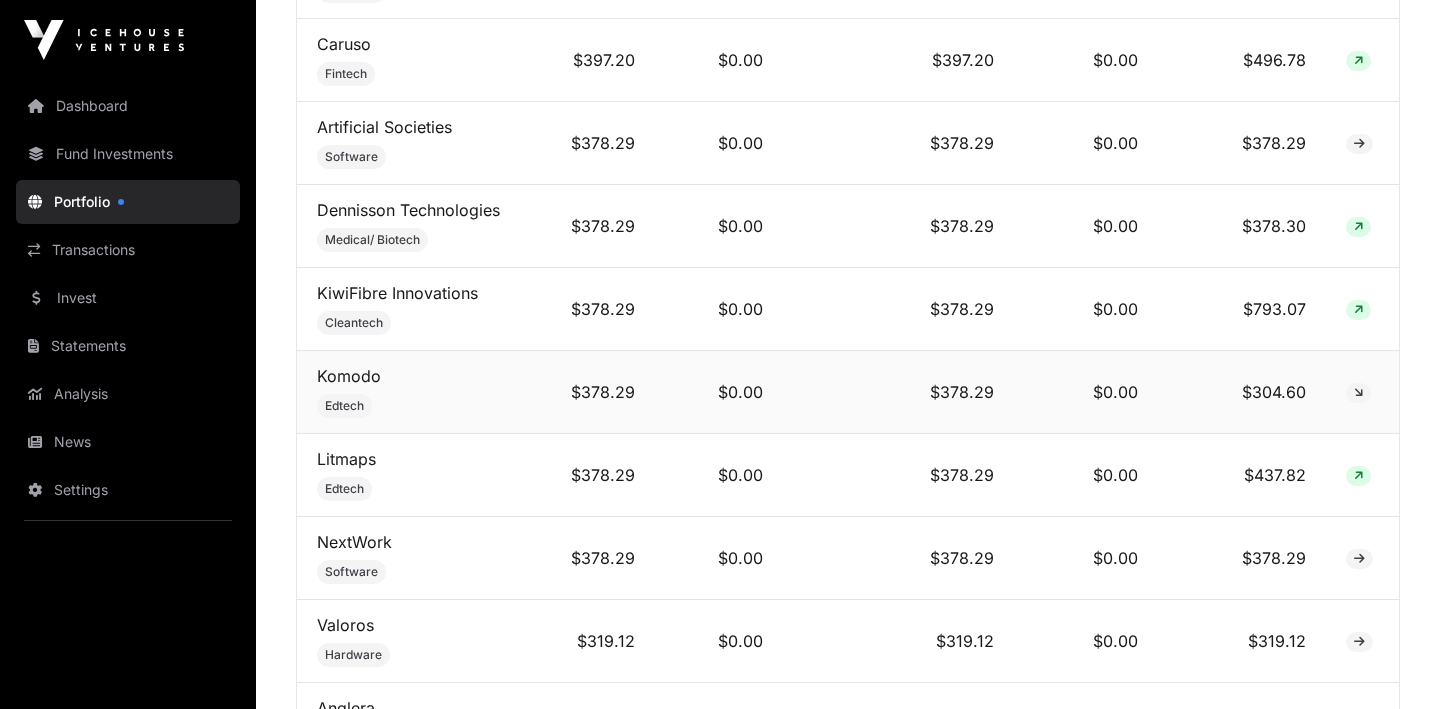 click on "Komodo    Edtech" 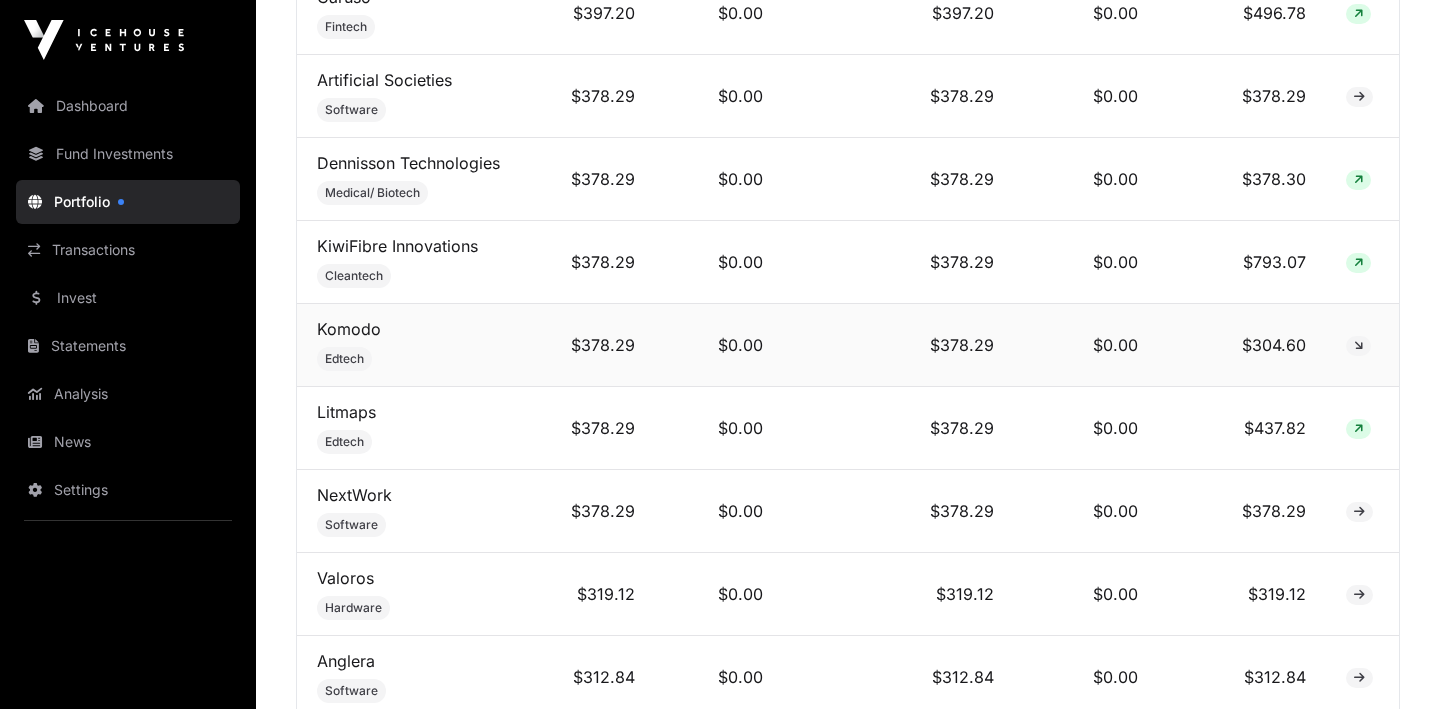 scroll, scrollTop: 2139, scrollLeft: 0, axis: vertical 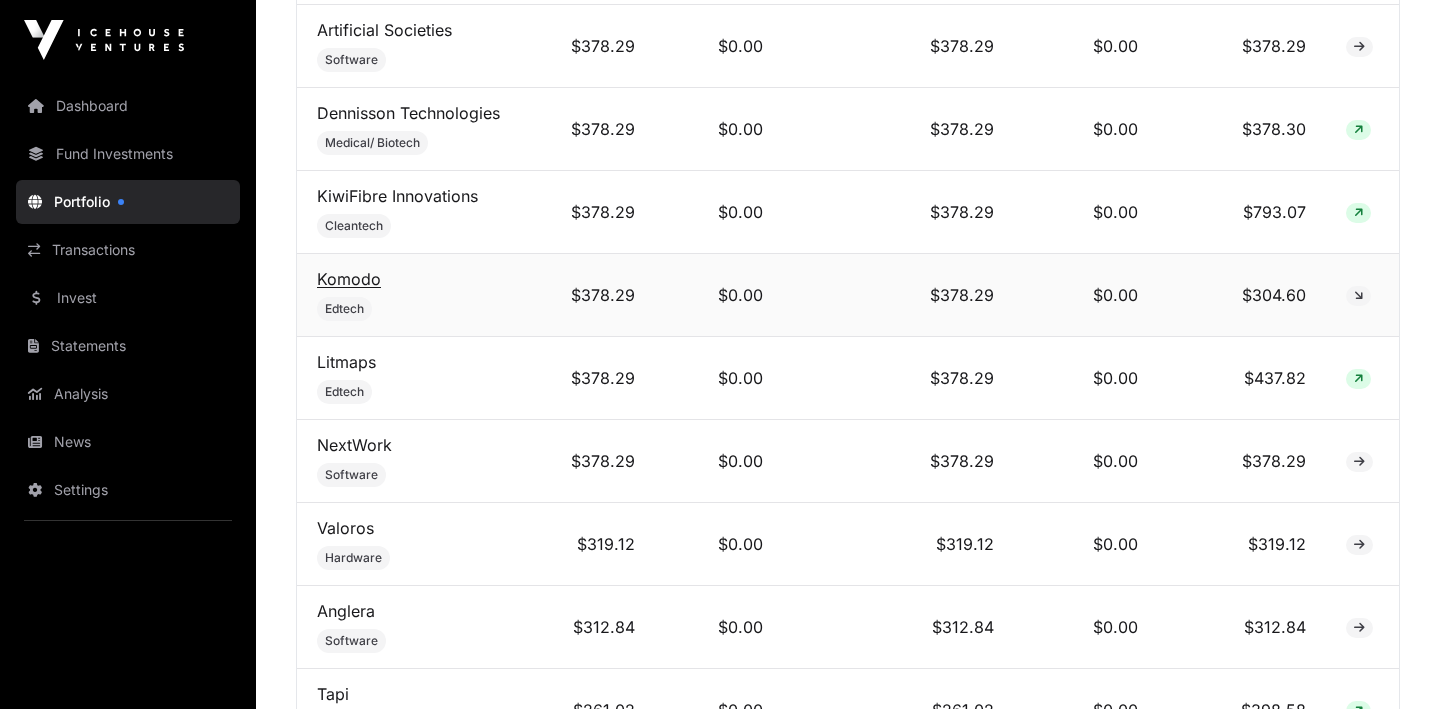 click on "Komodo" 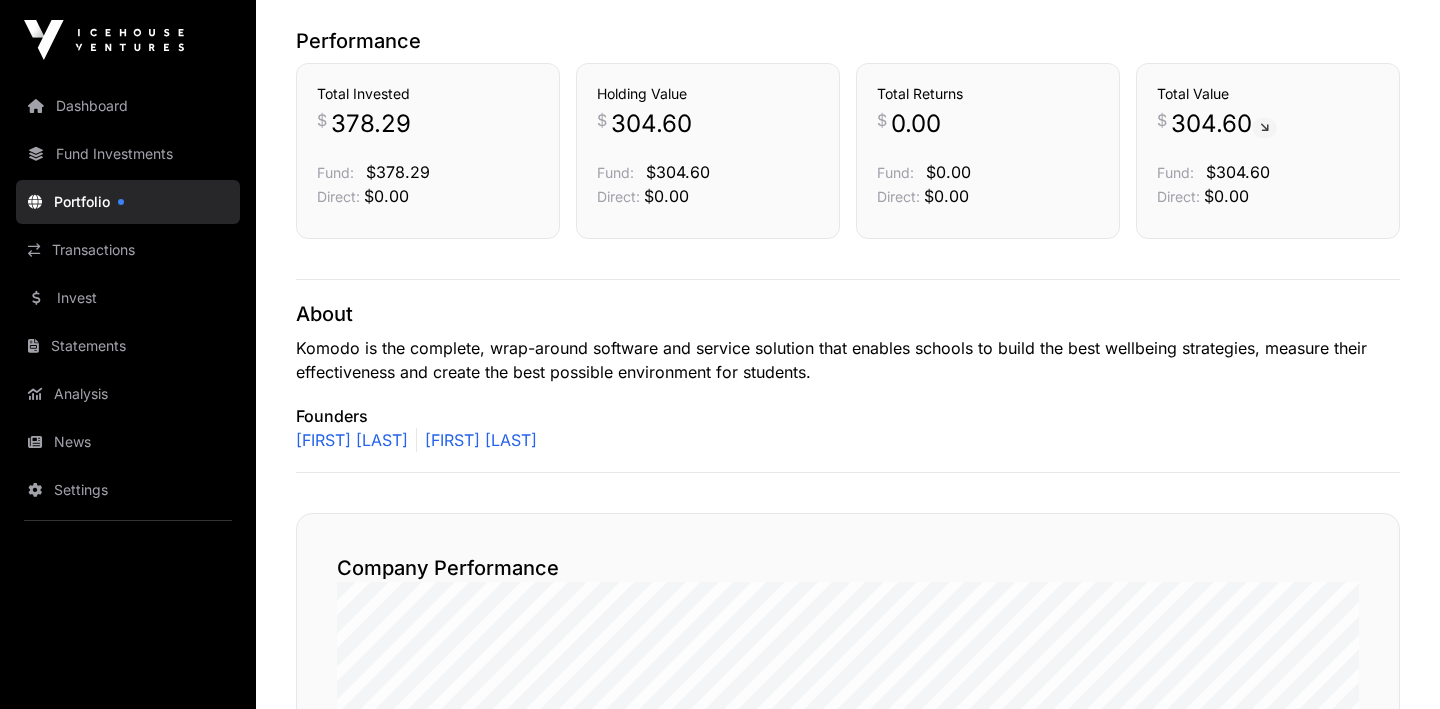 scroll, scrollTop: 0, scrollLeft: 0, axis: both 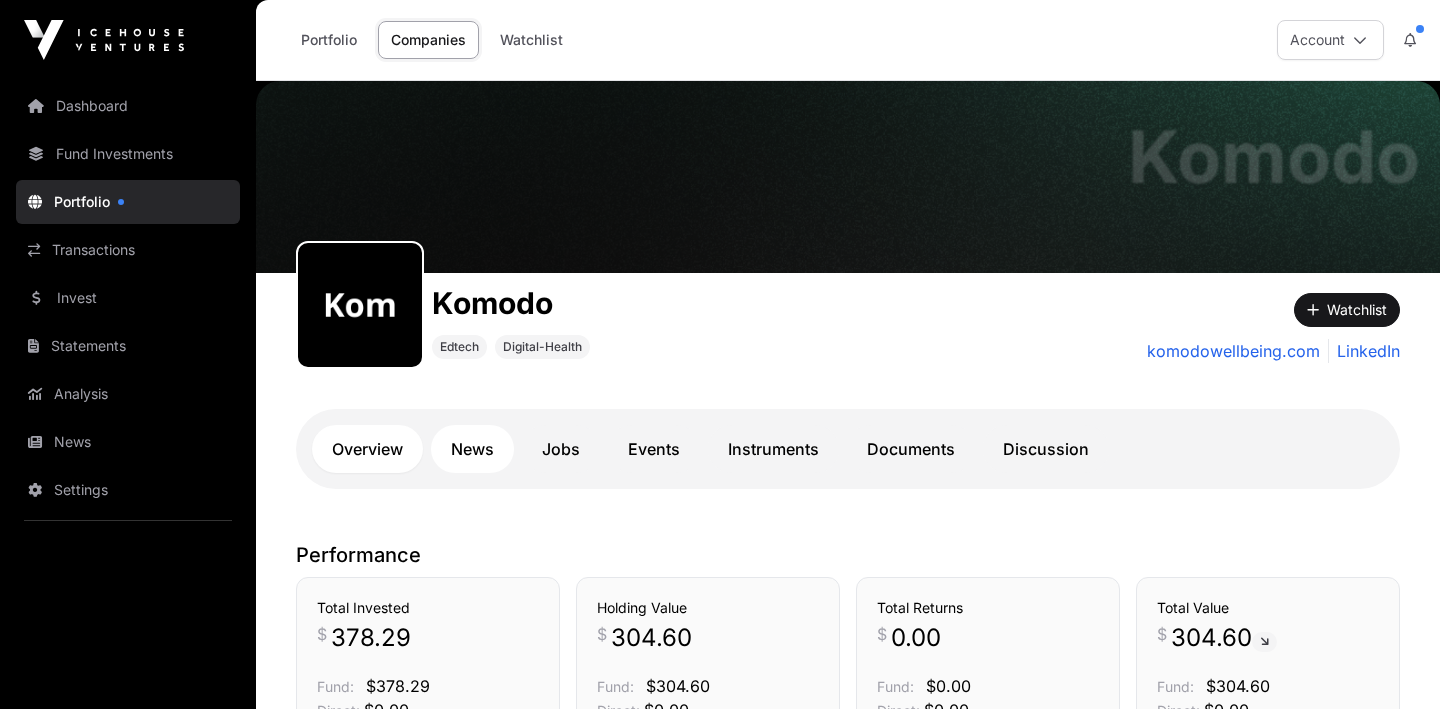 click on "News" 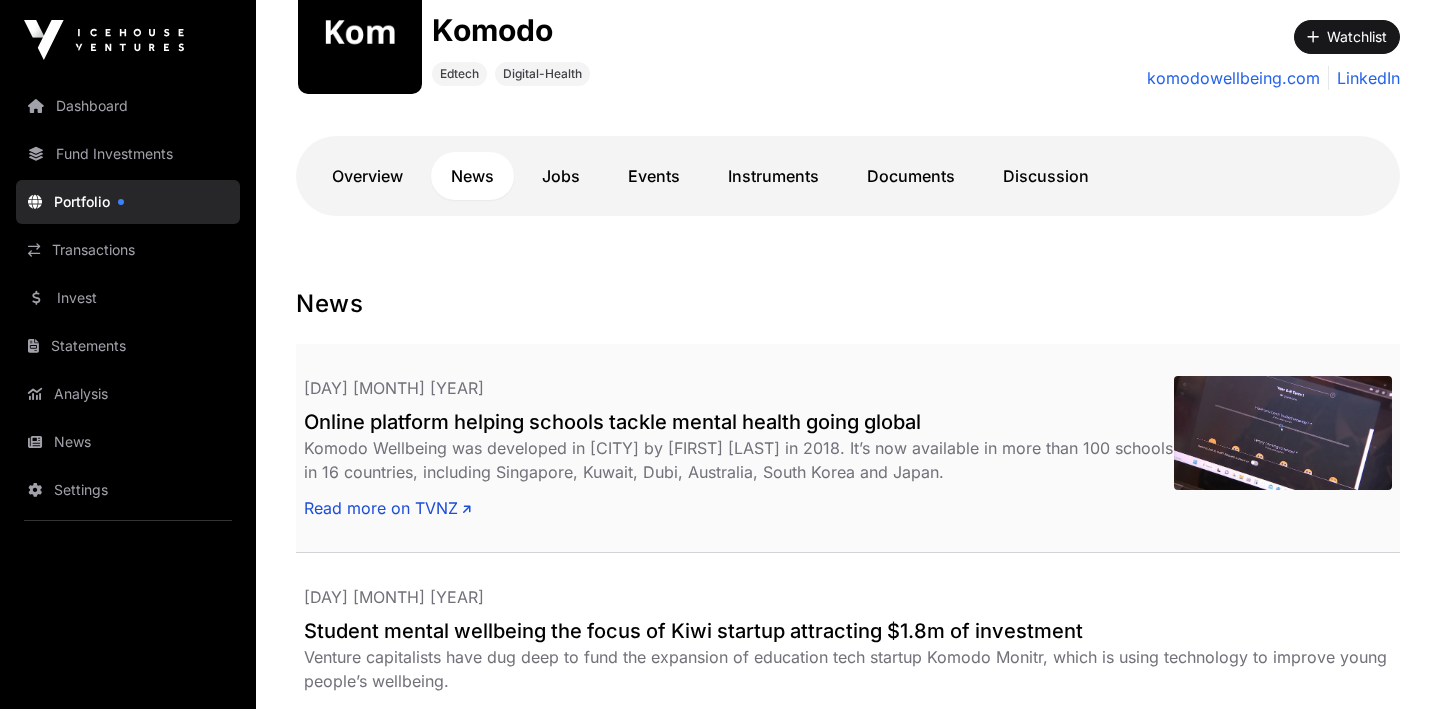 scroll, scrollTop: 300, scrollLeft: 0, axis: vertical 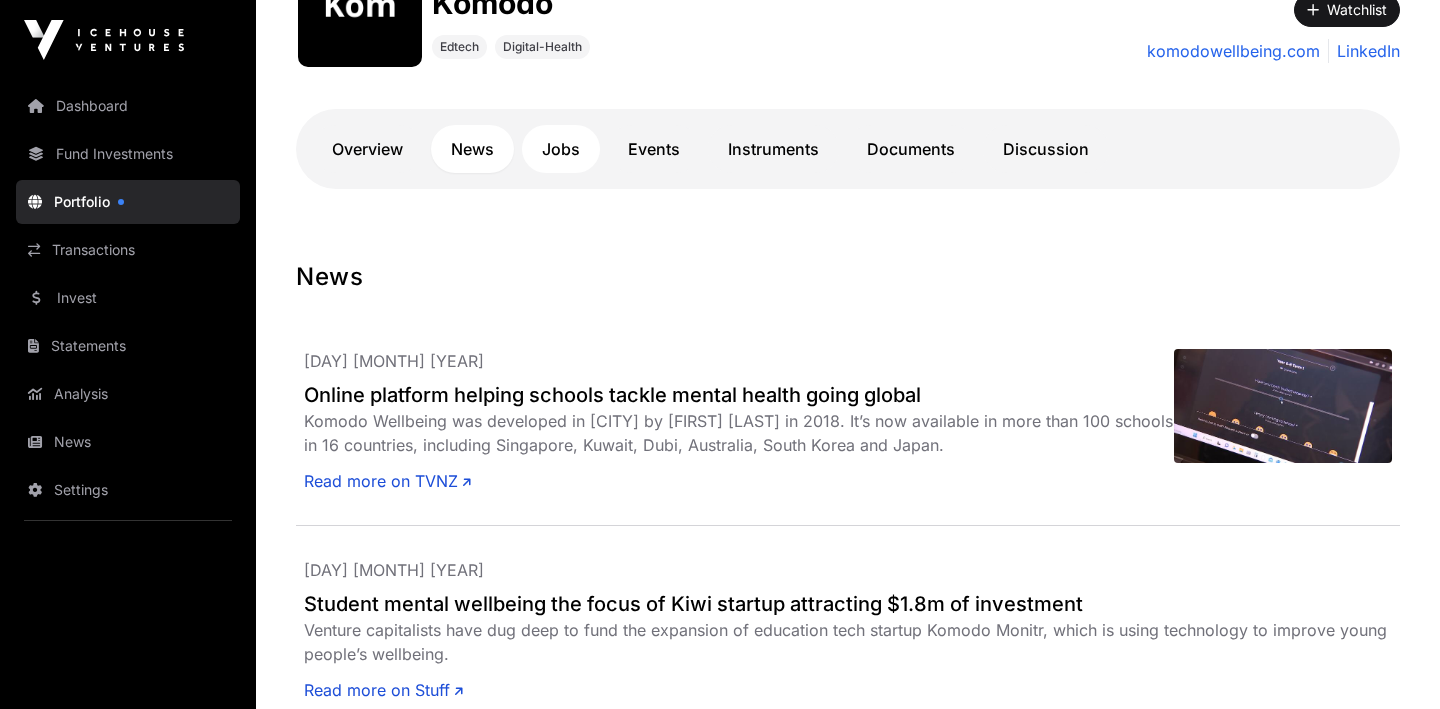 click on "Jobs" 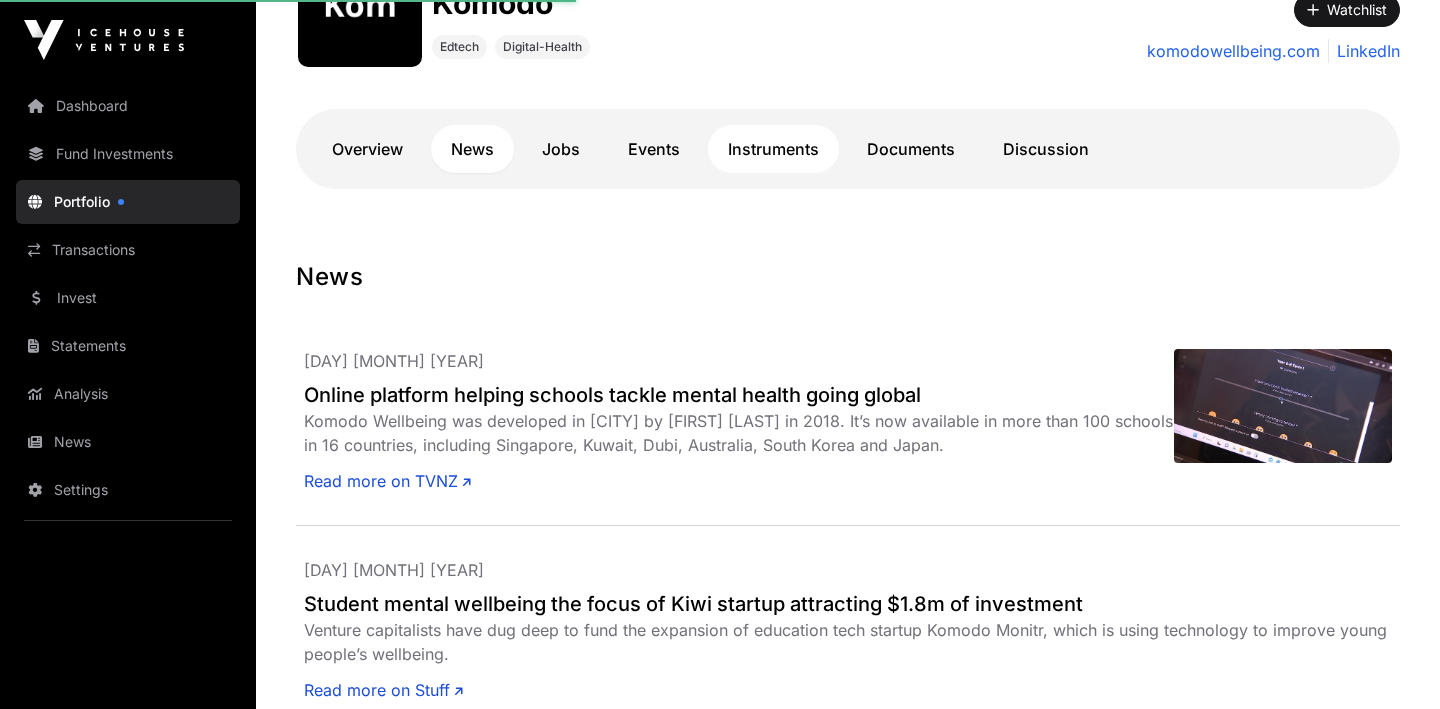 scroll, scrollTop: 288, scrollLeft: 0, axis: vertical 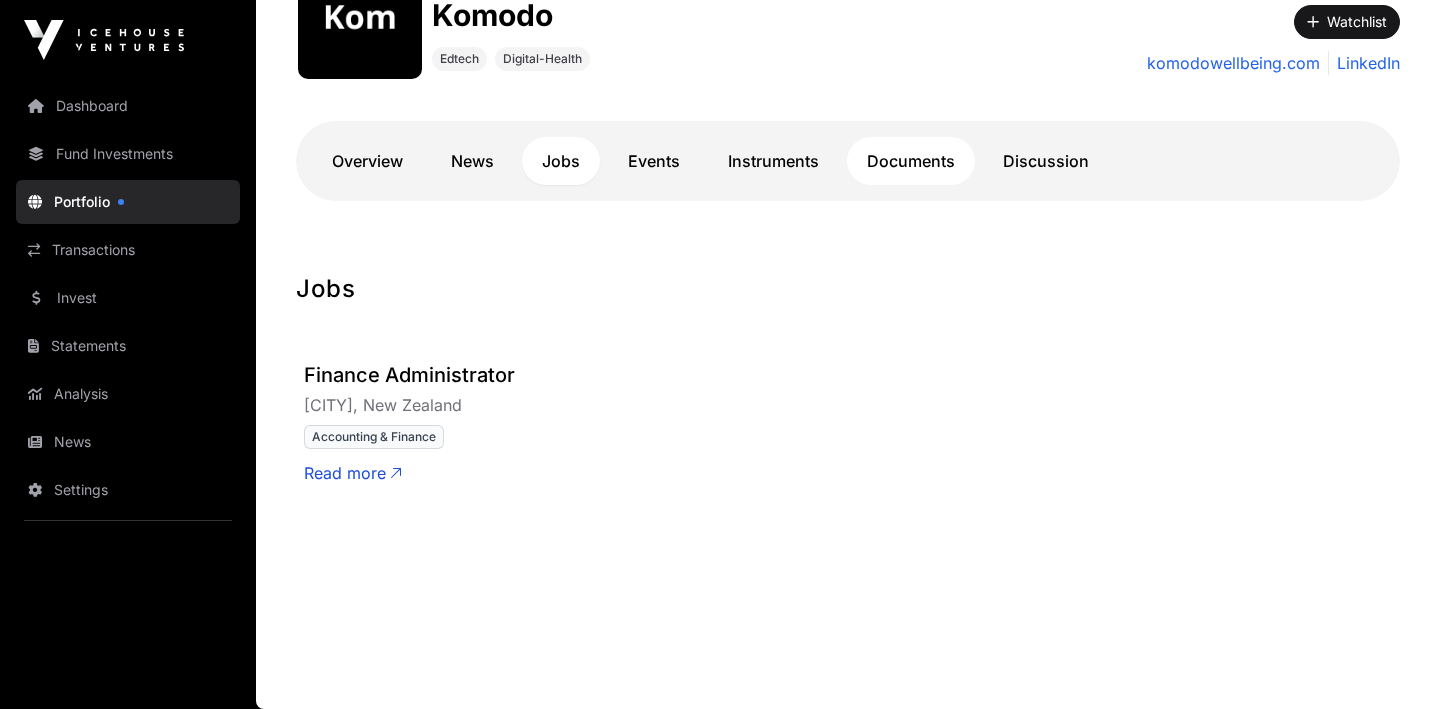click on "Documents" 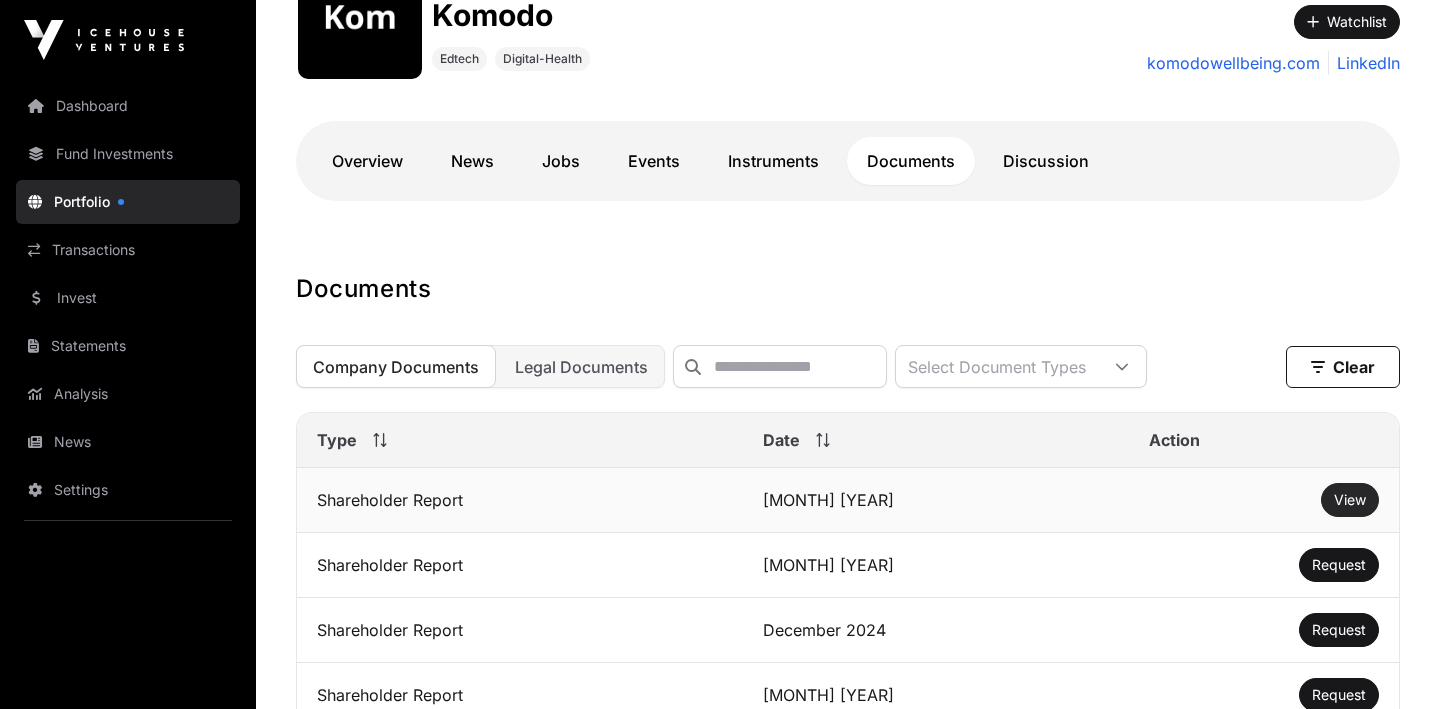 click on "View" 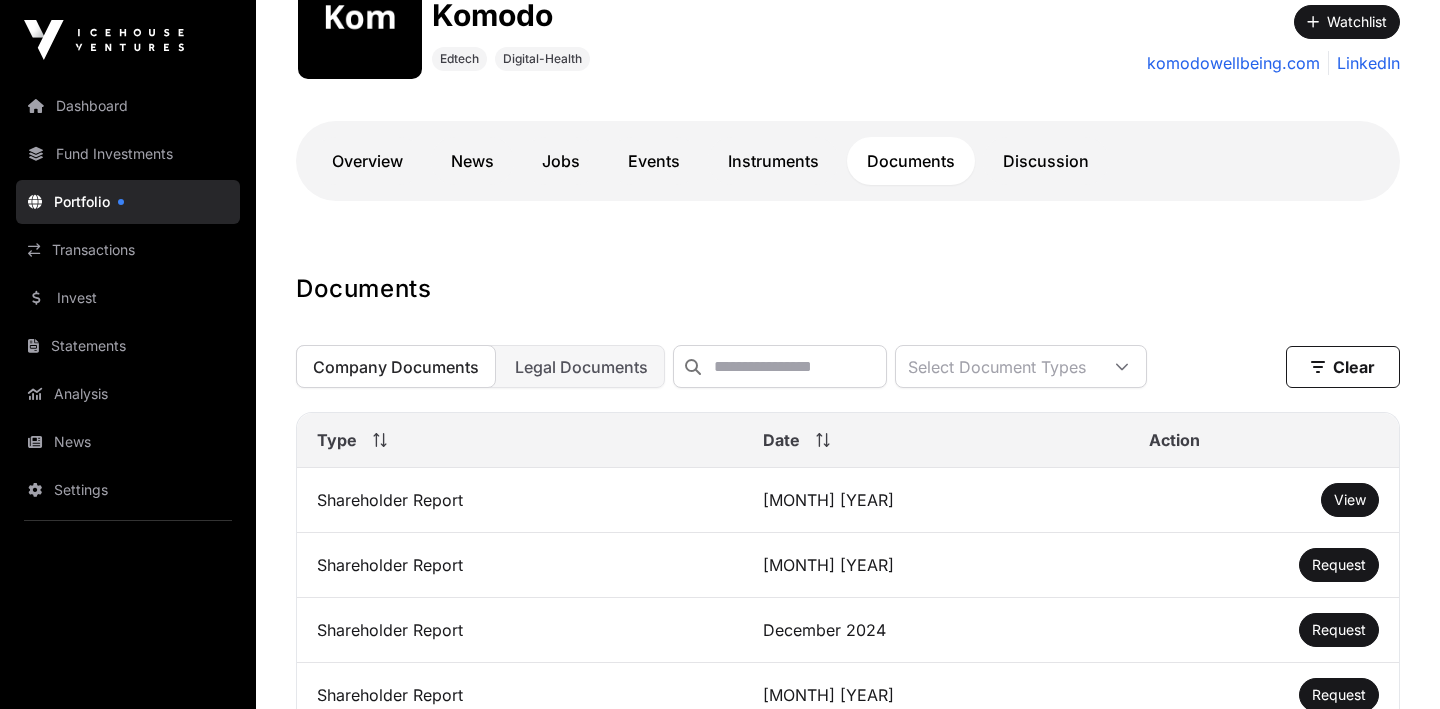 scroll, scrollTop: 0, scrollLeft: 0, axis: both 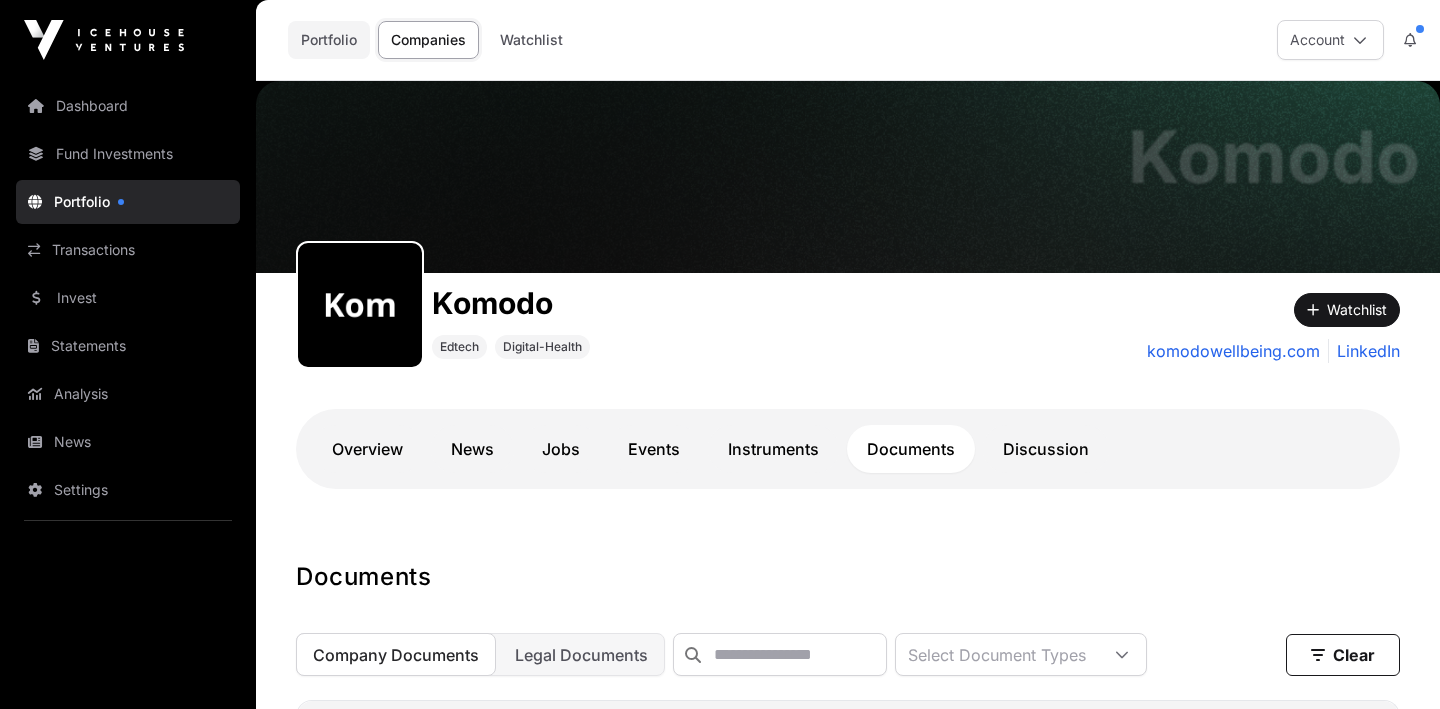 click on "Portfolio" 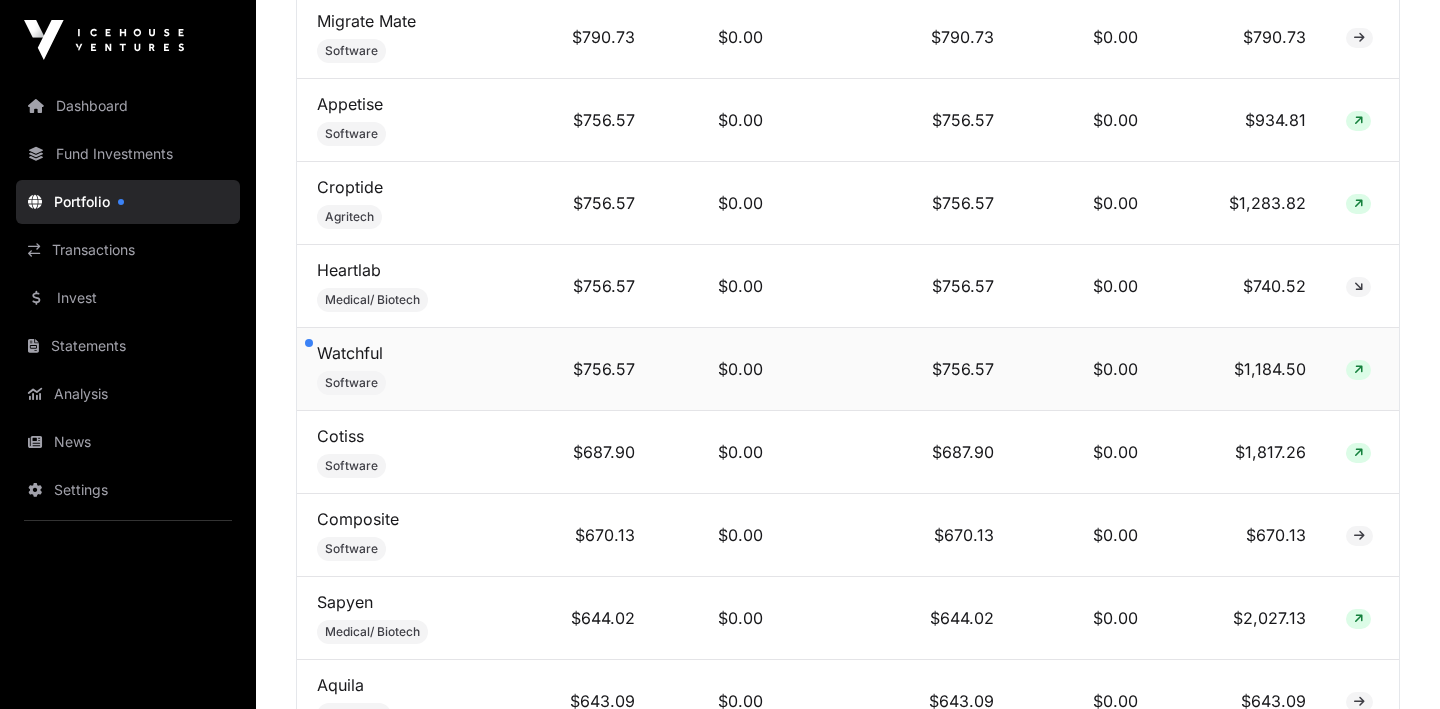 scroll, scrollTop: 1067, scrollLeft: 0, axis: vertical 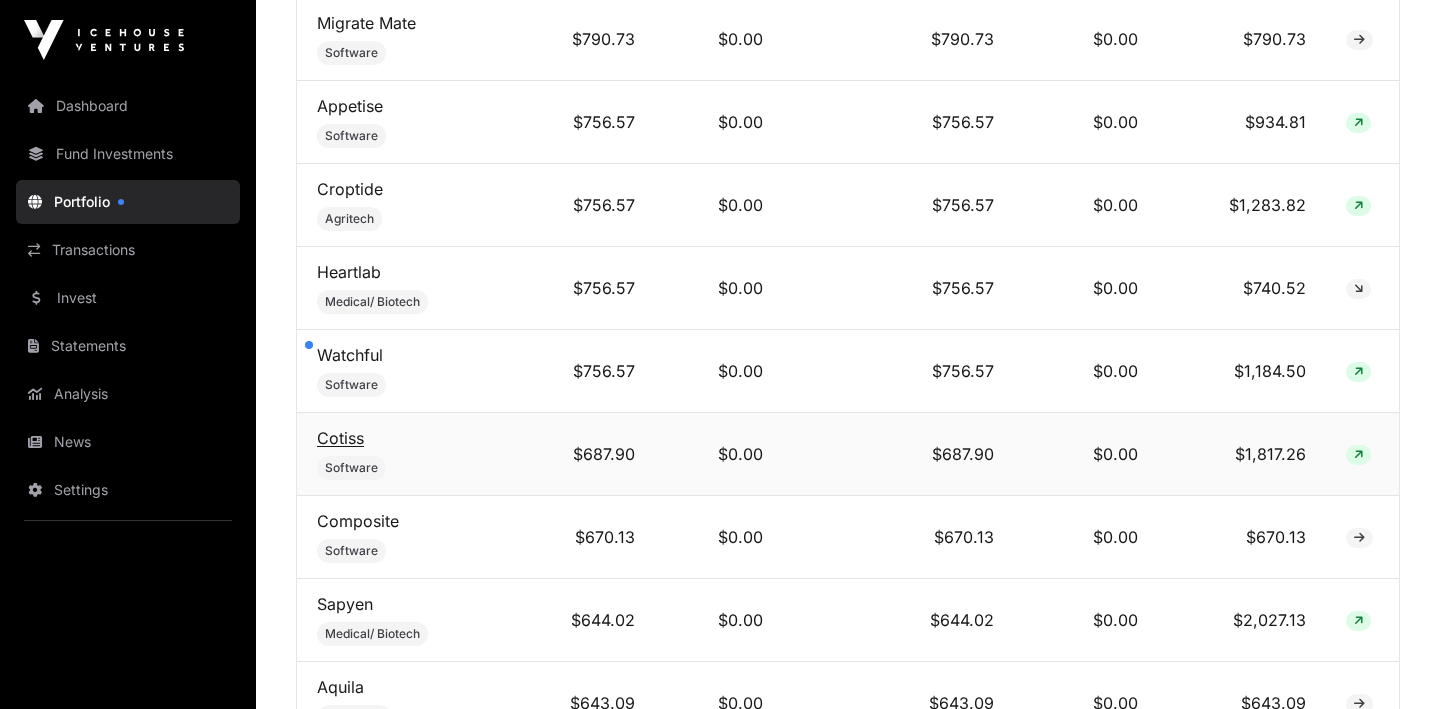 click on "Cotiss" 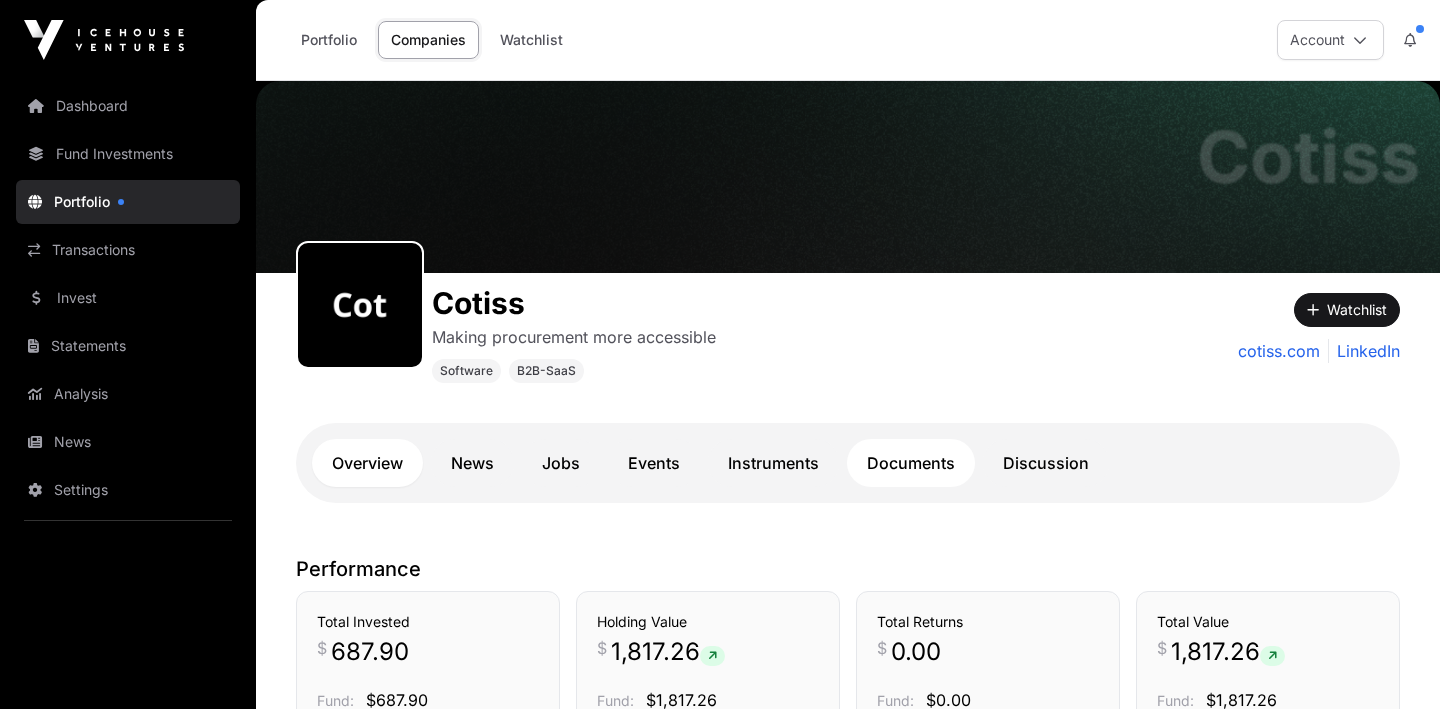 click on "Documents" 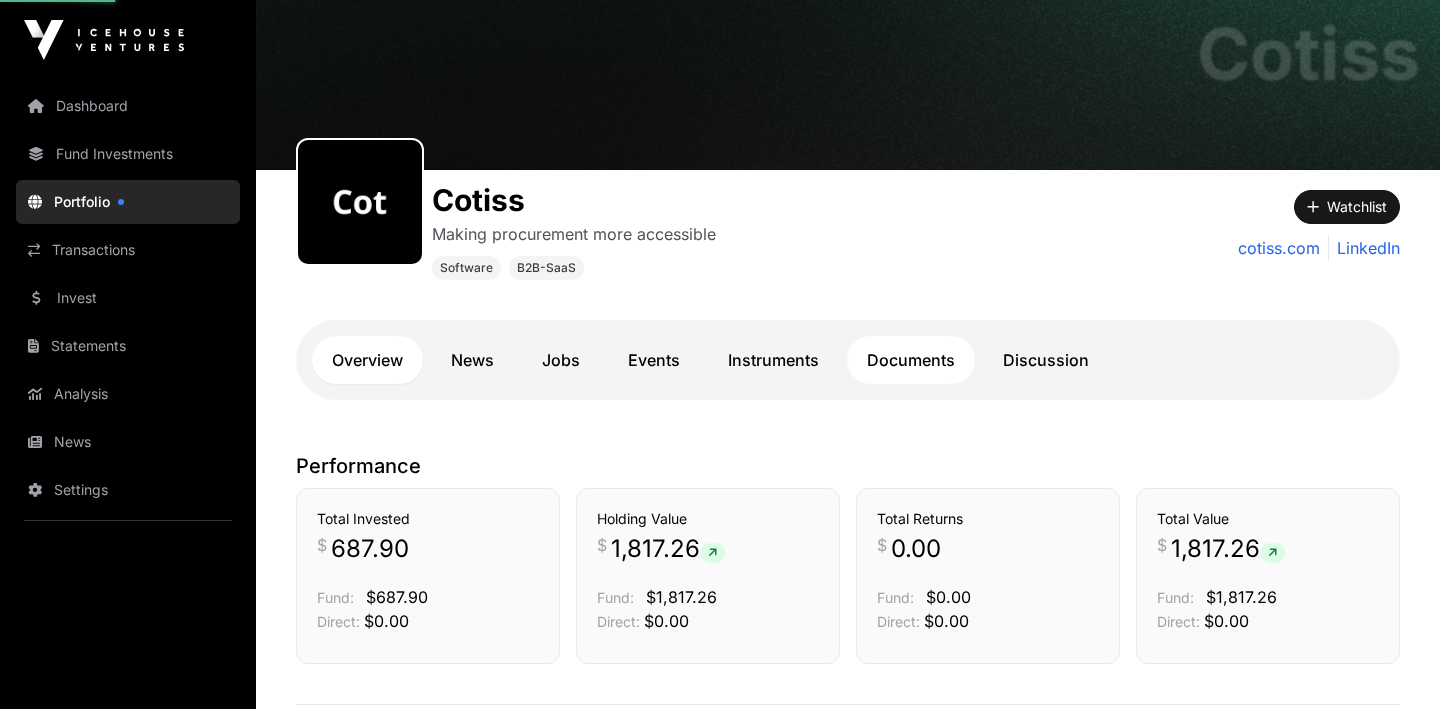 scroll, scrollTop: 109, scrollLeft: 0, axis: vertical 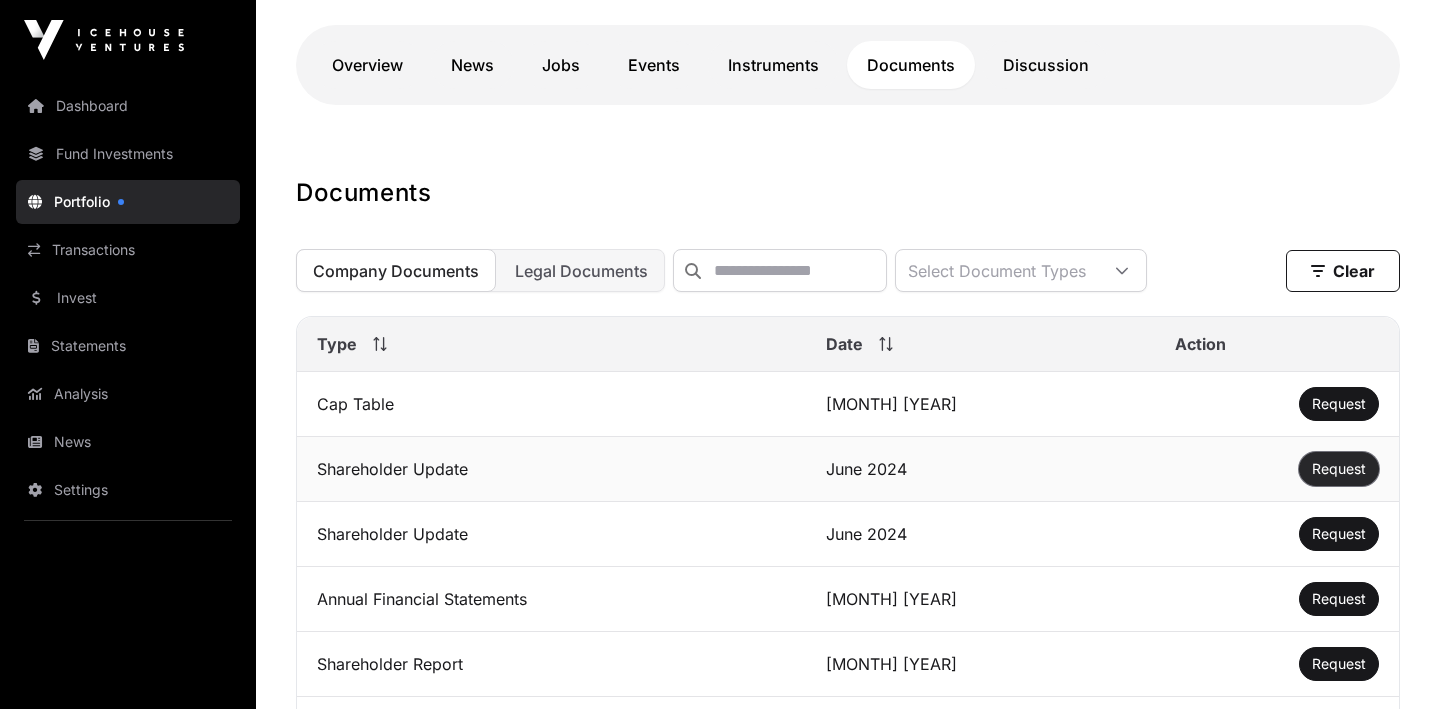 click on "Request" 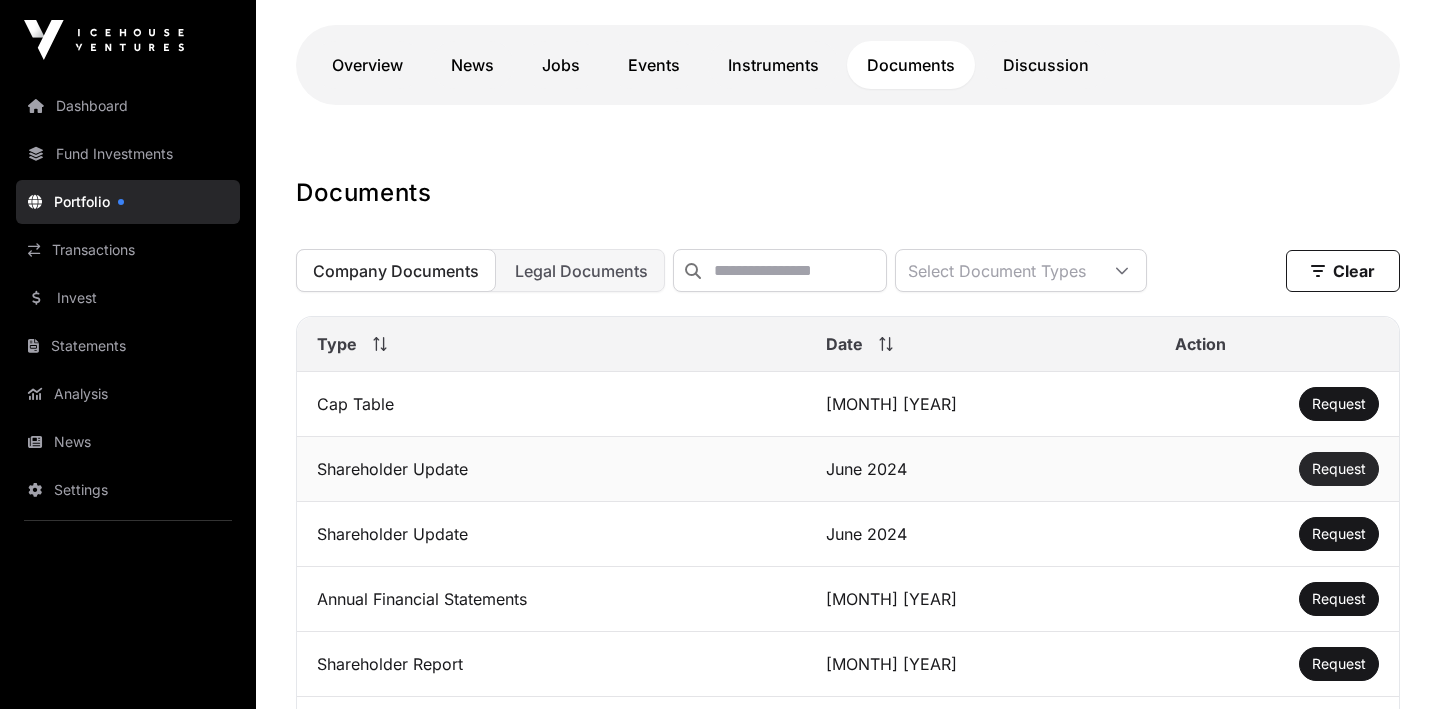 click on "Request" 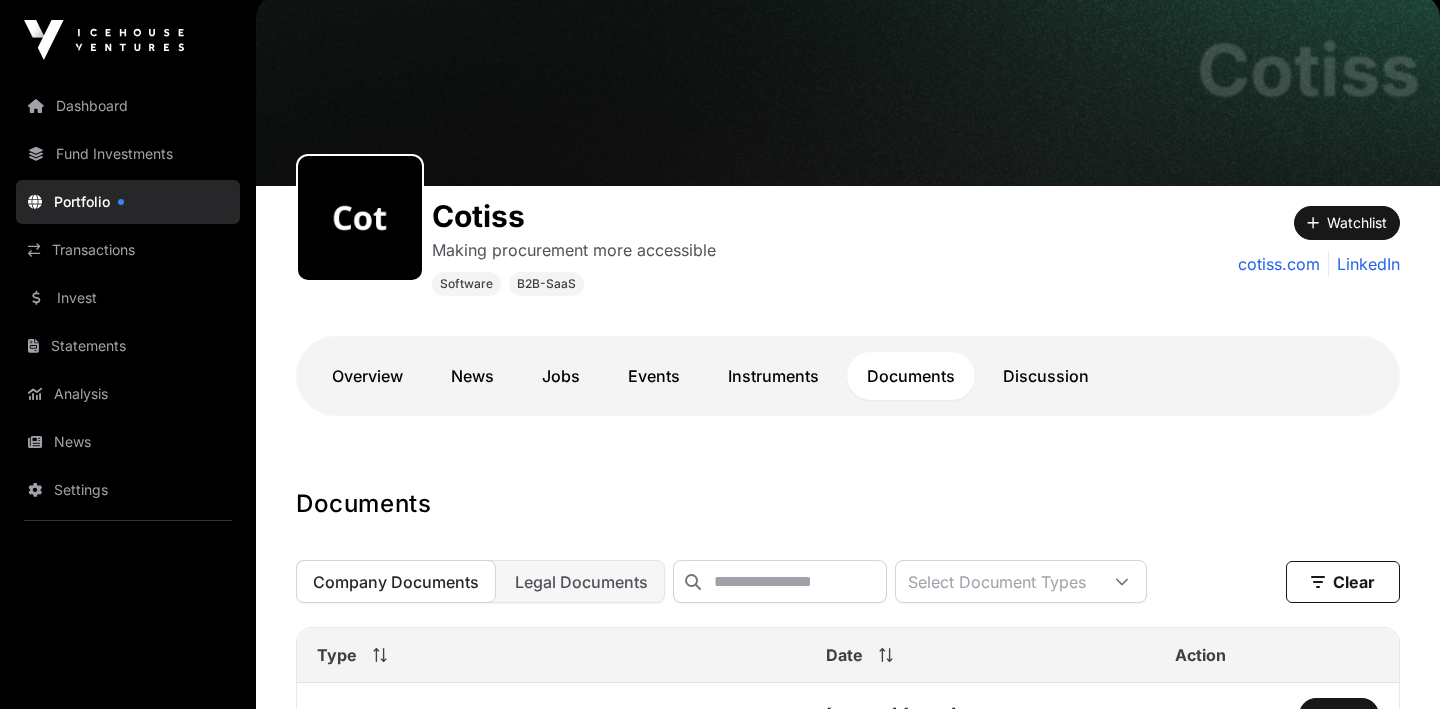 scroll, scrollTop: 0, scrollLeft: 0, axis: both 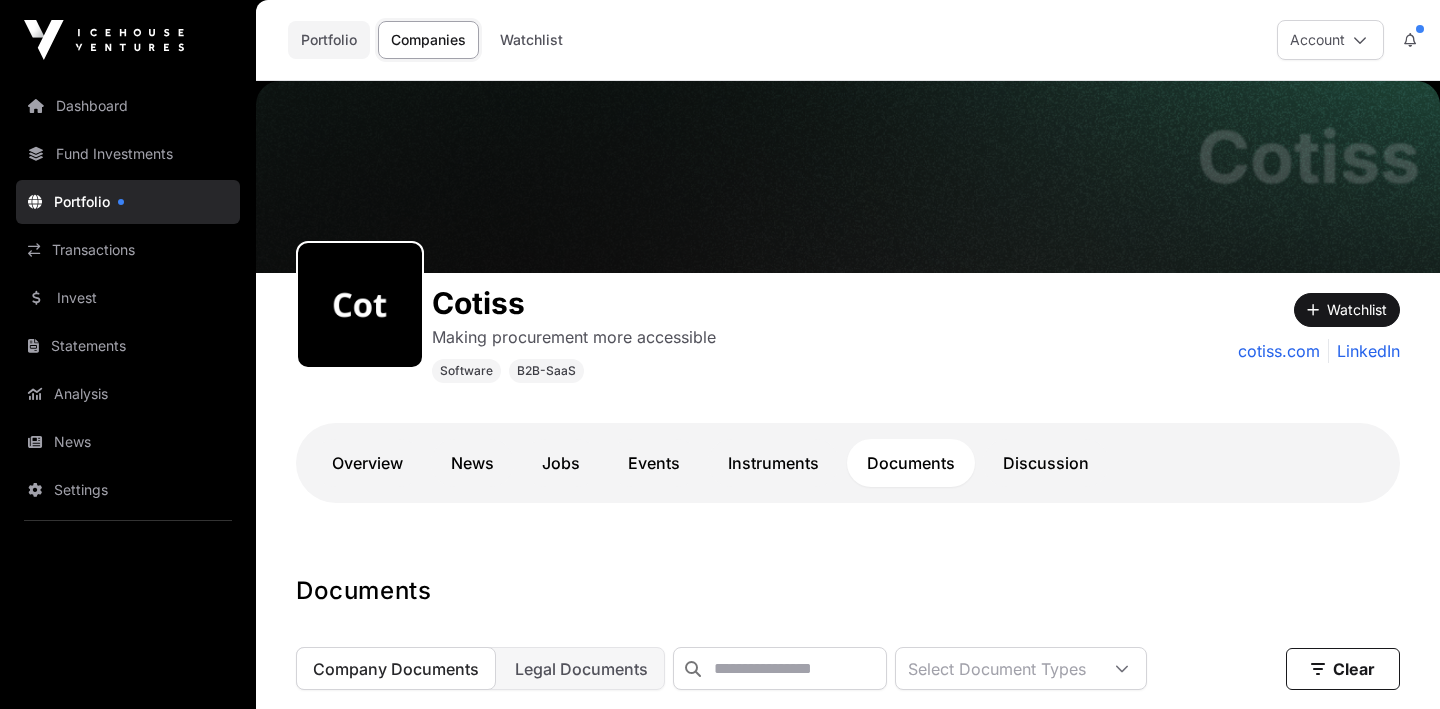 click on "Portfolio" 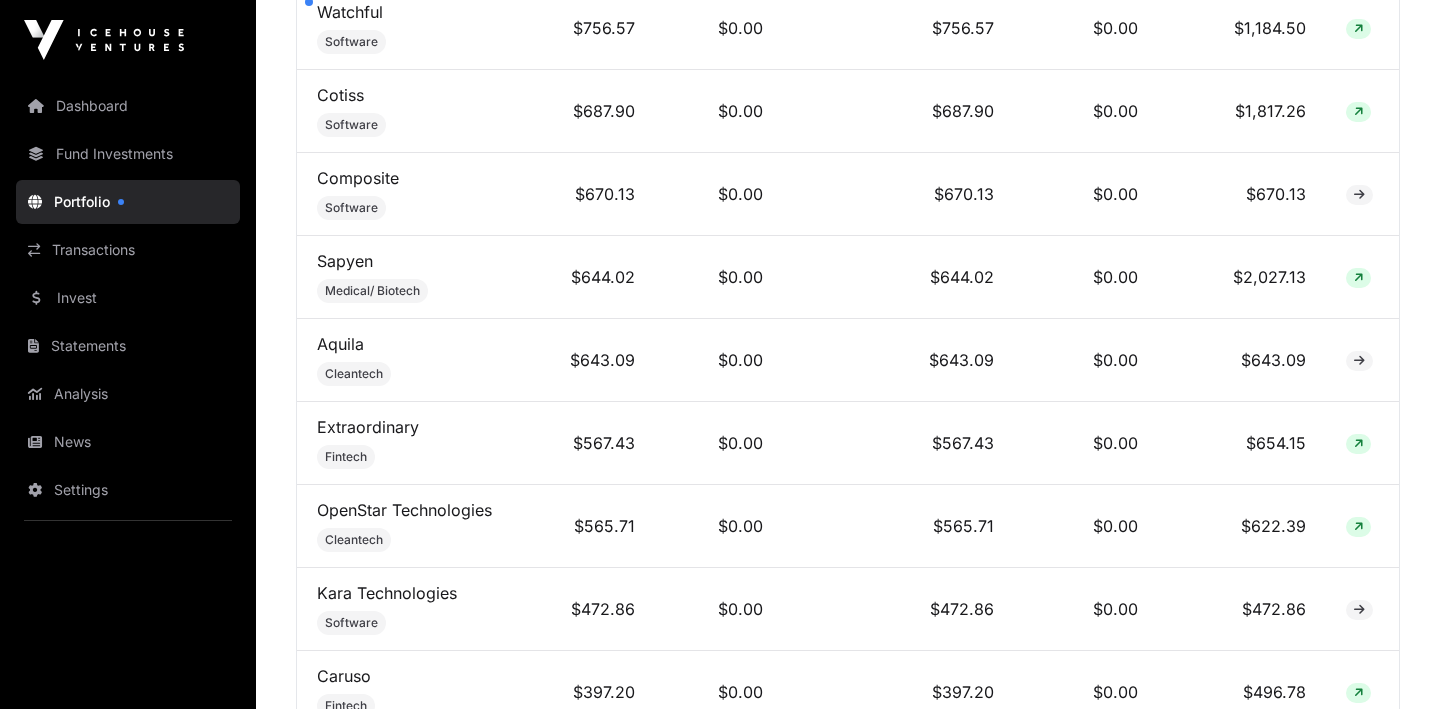 scroll, scrollTop: 1396, scrollLeft: 0, axis: vertical 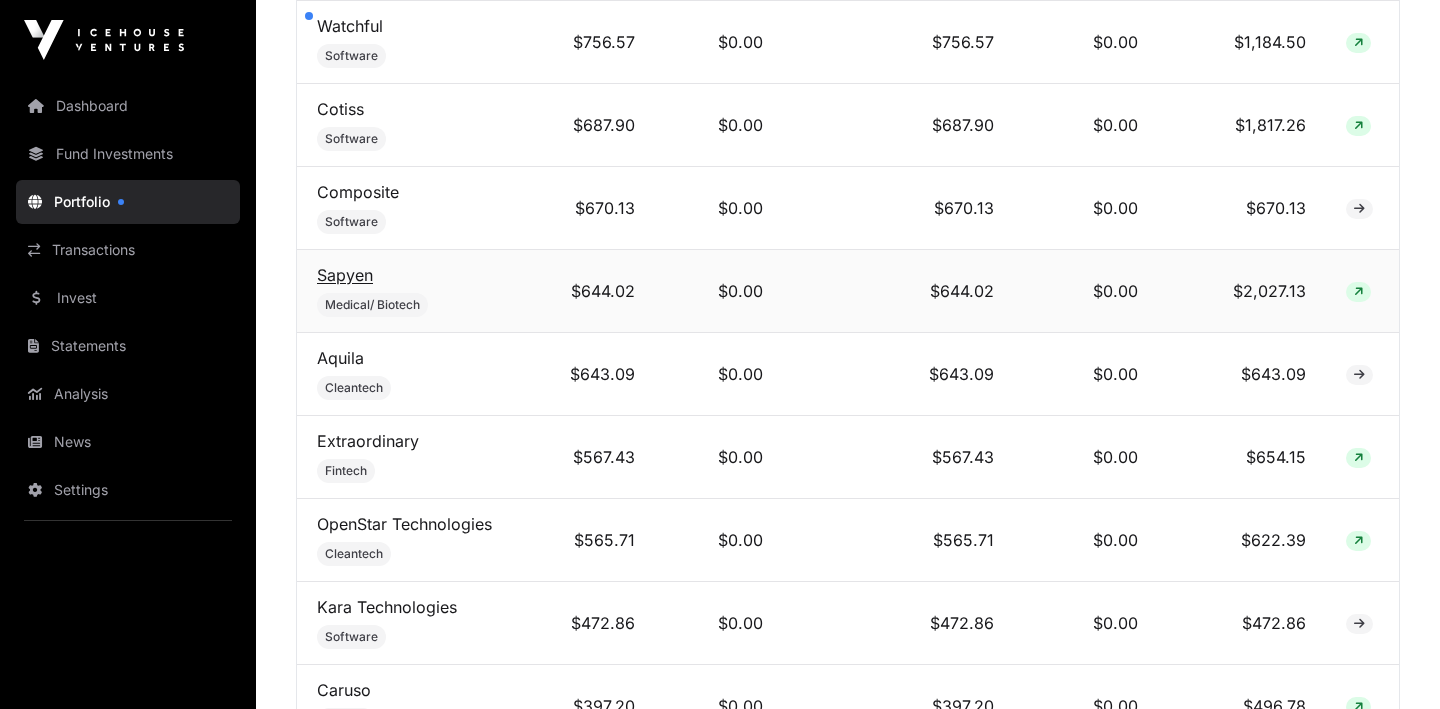 click on "Sapyen" 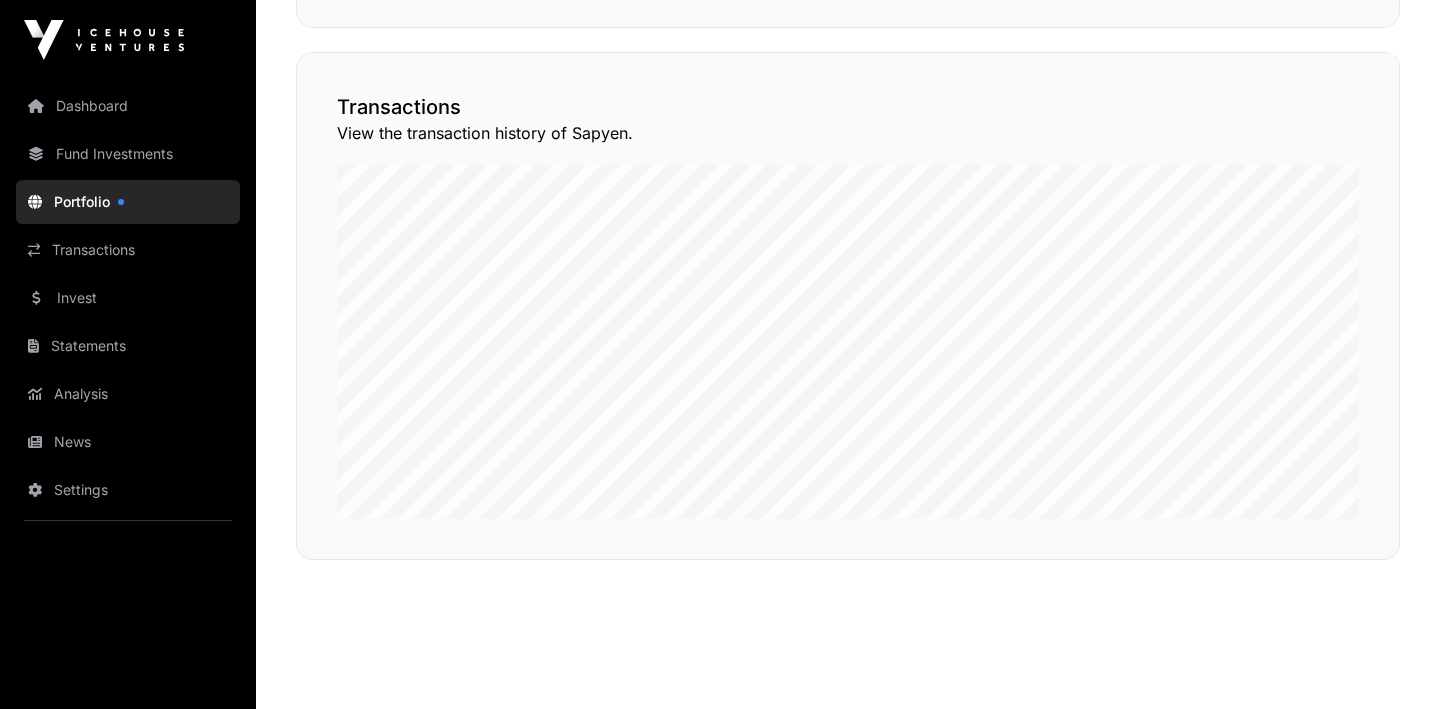 scroll, scrollTop: 0, scrollLeft: 0, axis: both 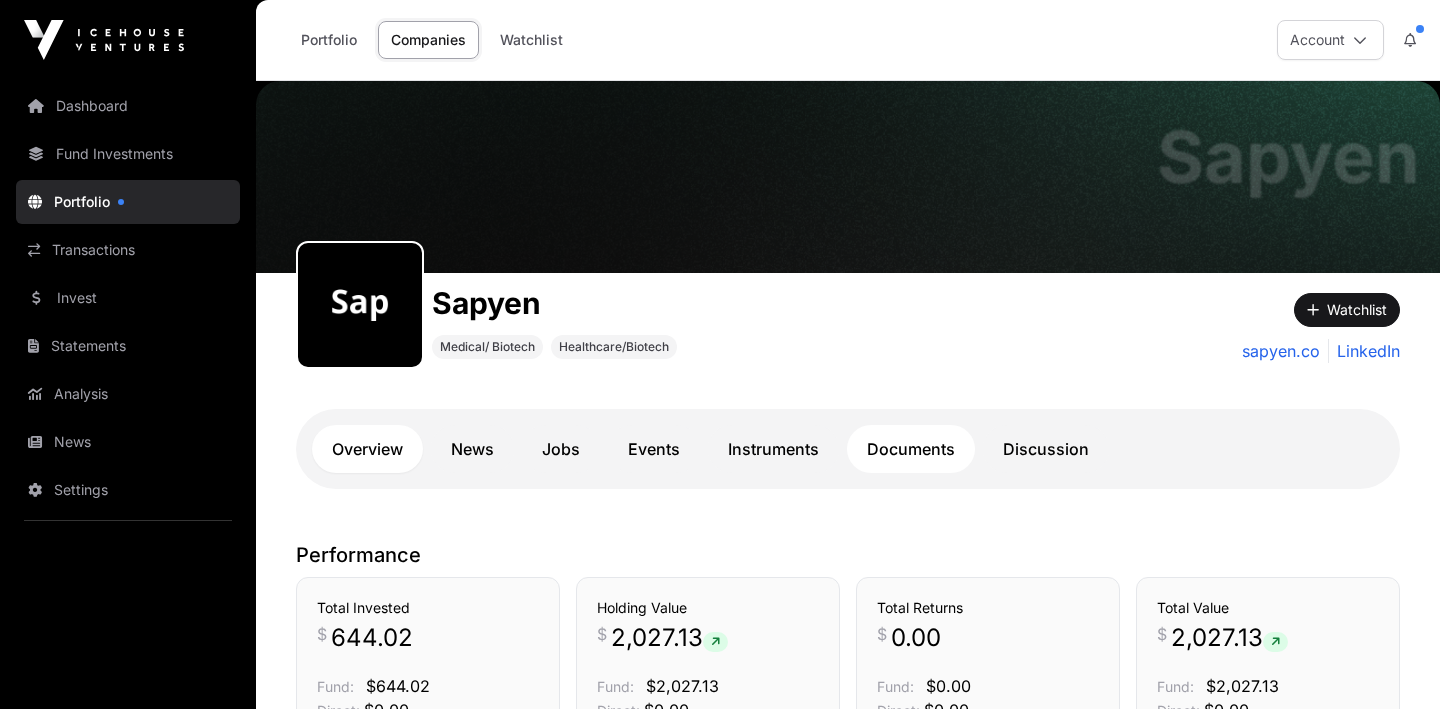 click on "Documents" 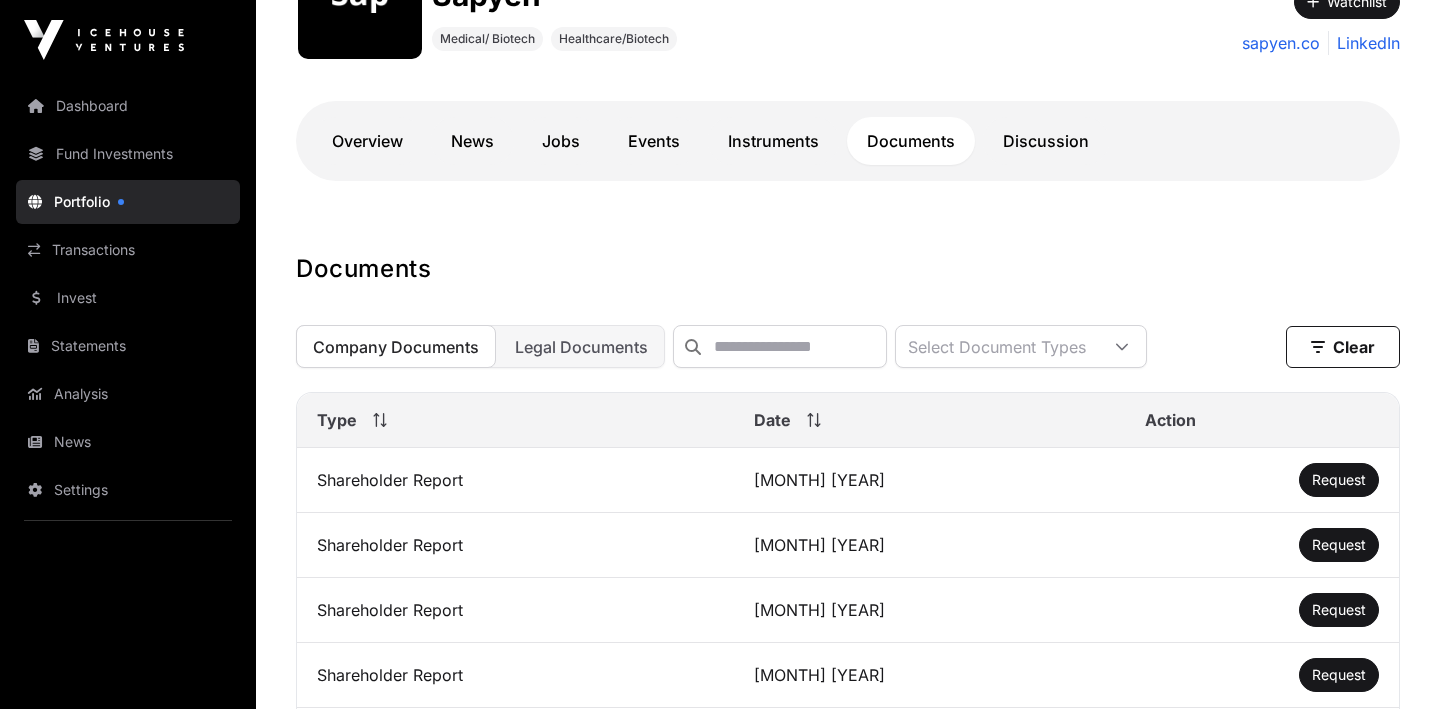 scroll, scrollTop: 316, scrollLeft: 0, axis: vertical 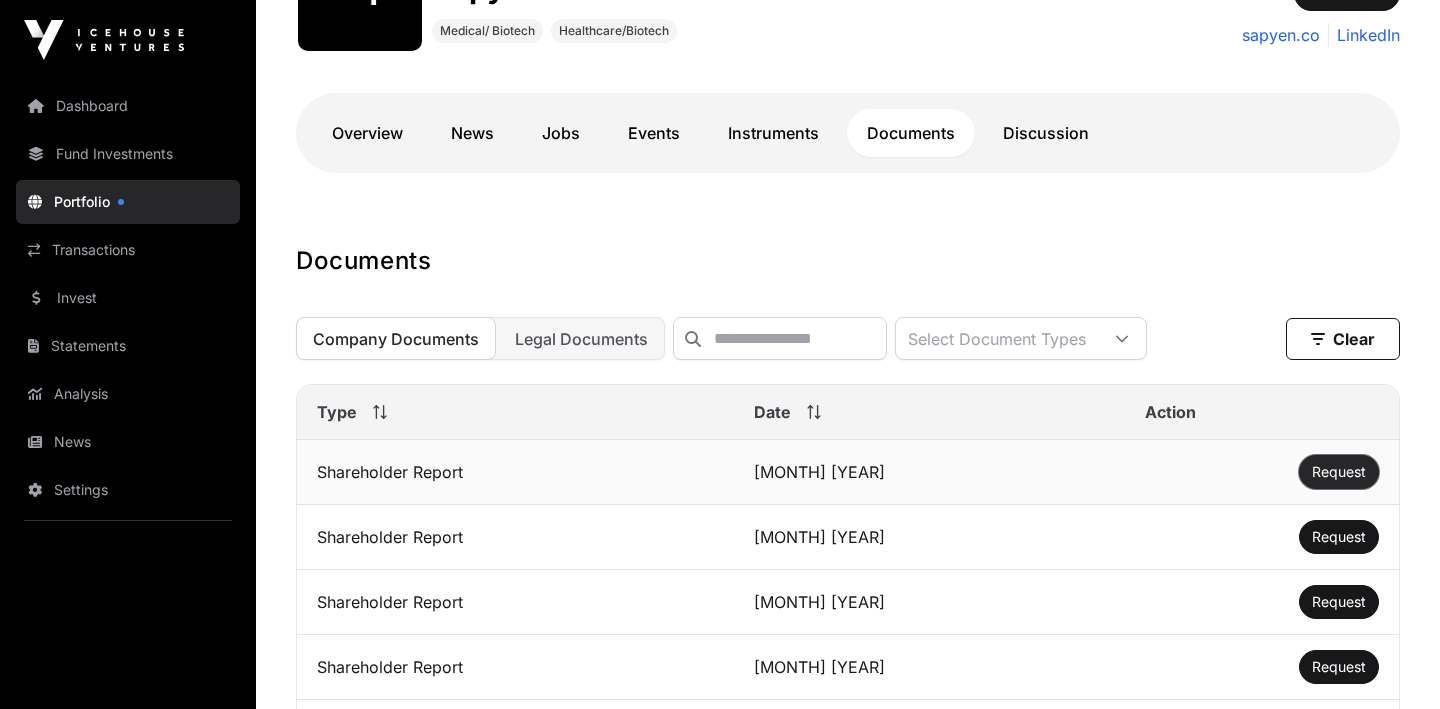 click on "Request" 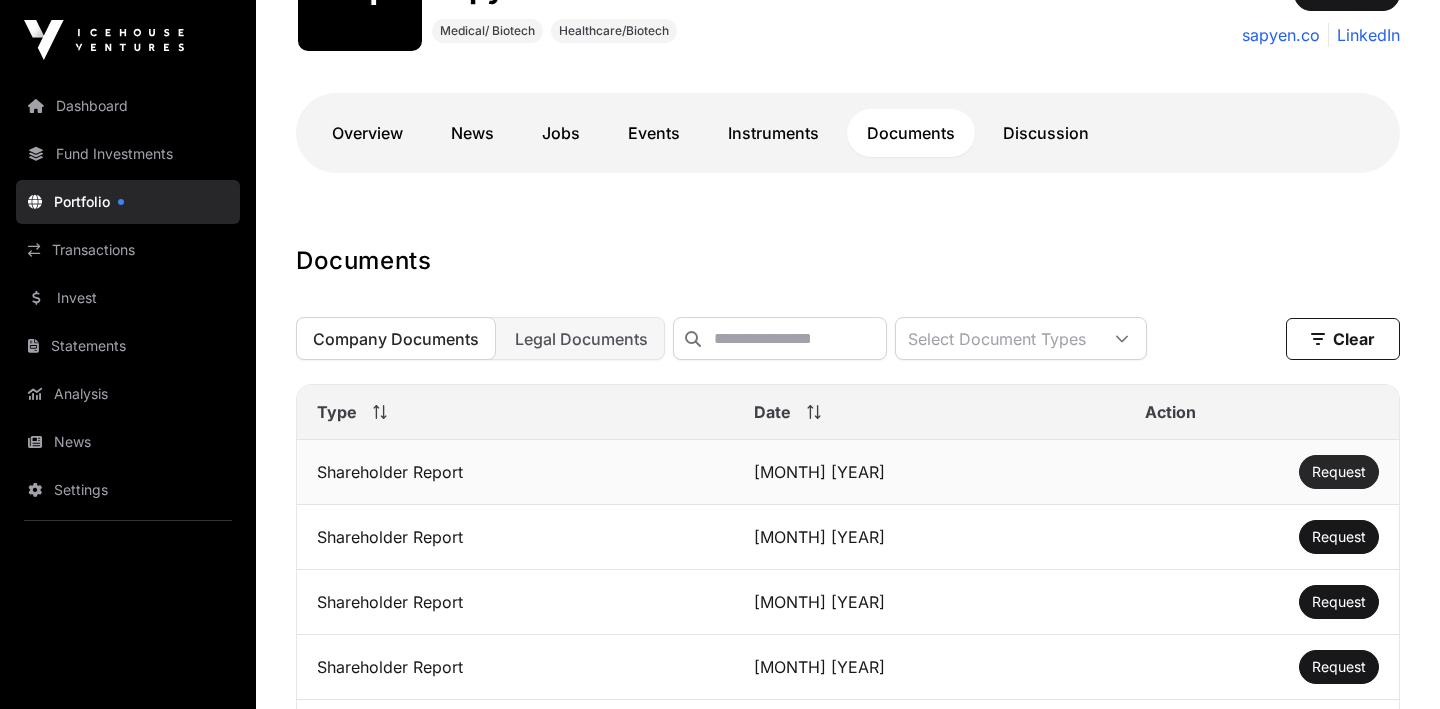 click on "Request" 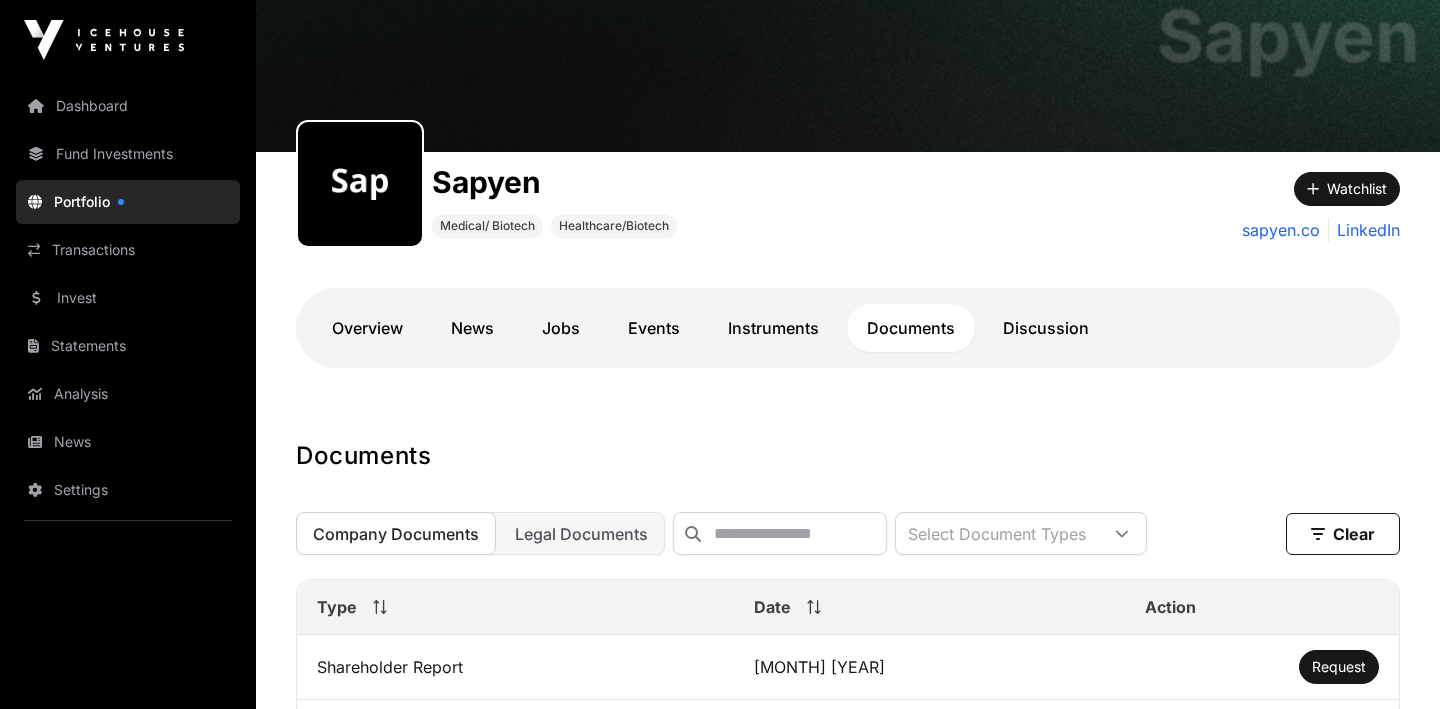 scroll, scrollTop: 117, scrollLeft: 0, axis: vertical 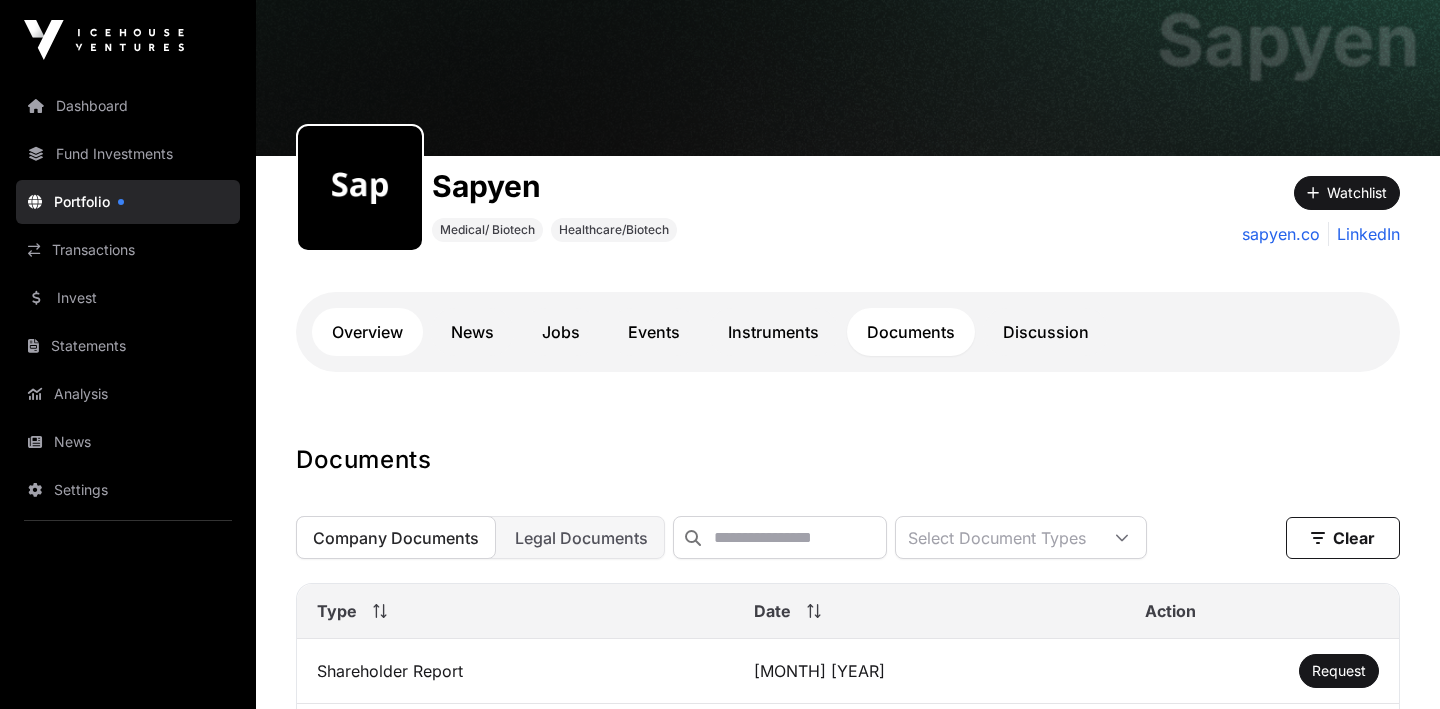 click on "Overview" 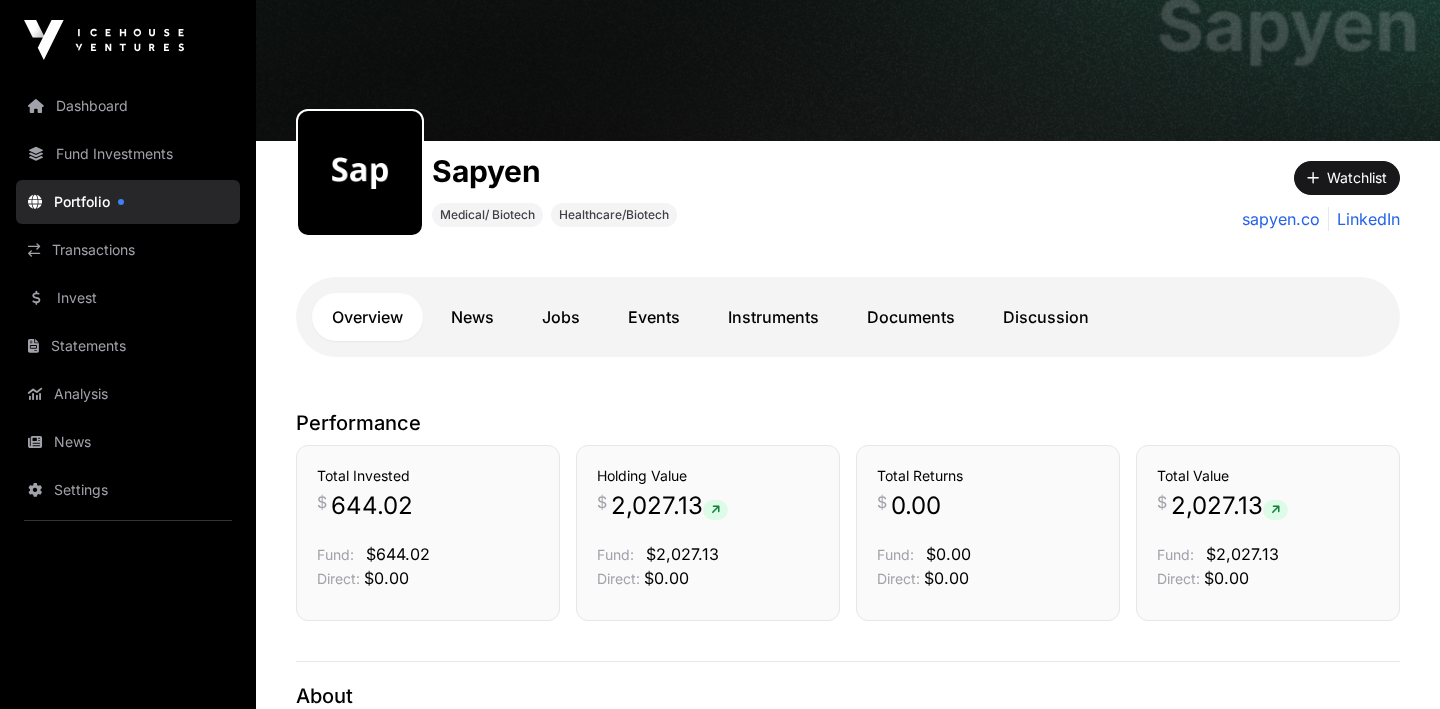 scroll, scrollTop: 0, scrollLeft: 0, axis: both 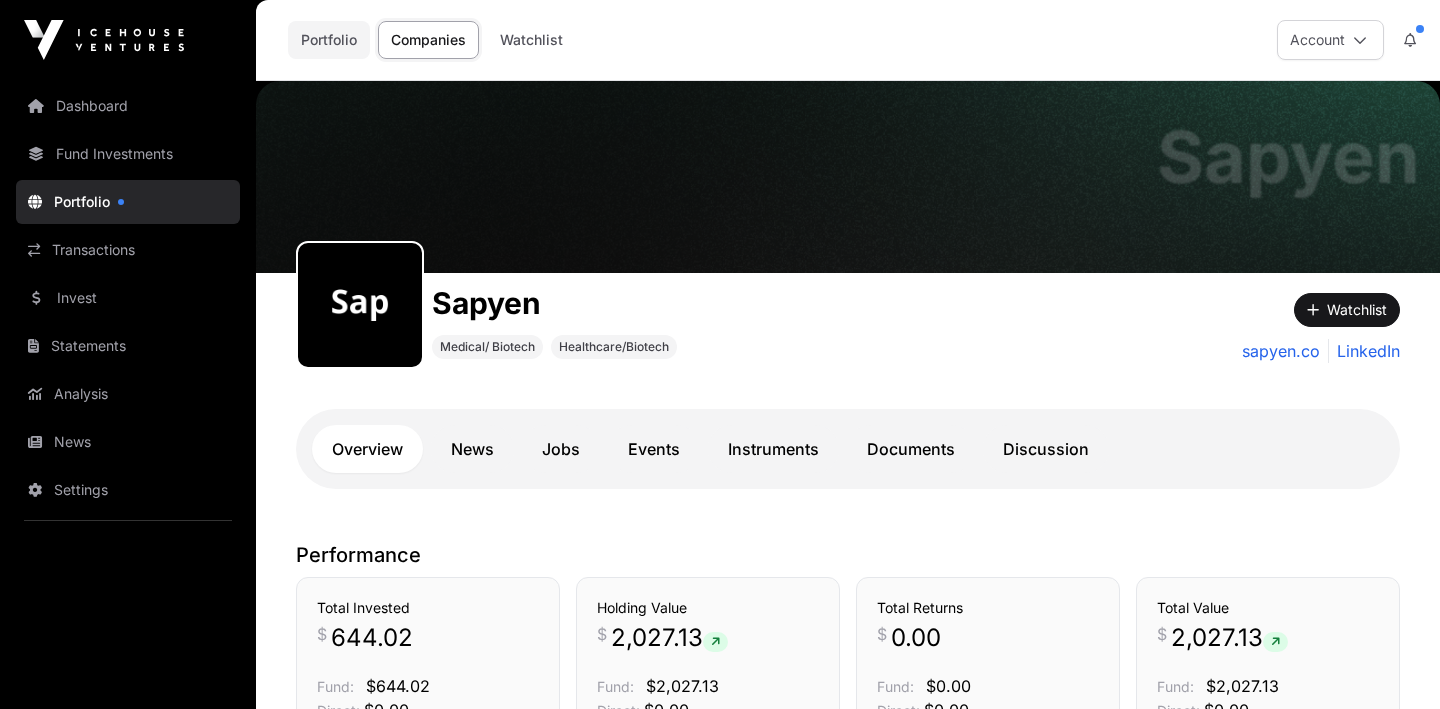 click on "Portfolio" 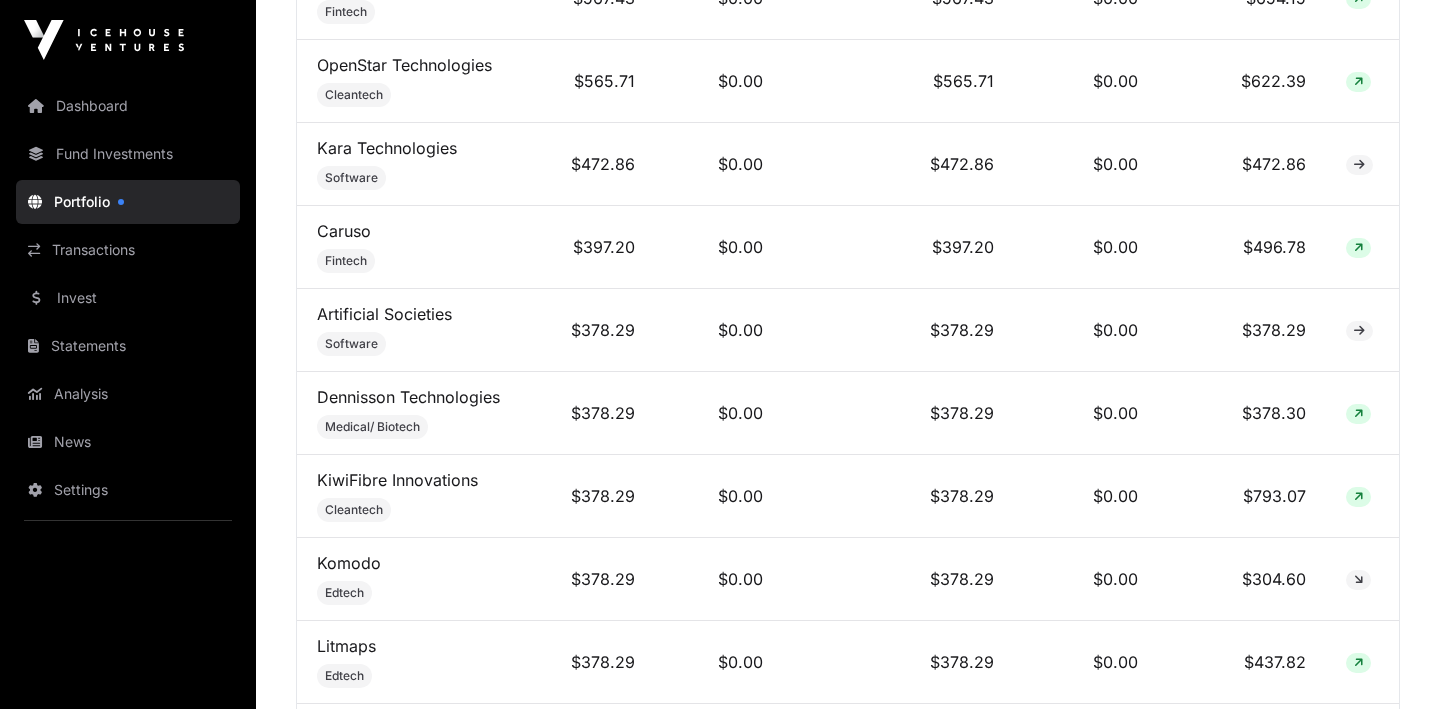 scroll, scrollTop: 1874, scrollLeft: 0, axis: vertical 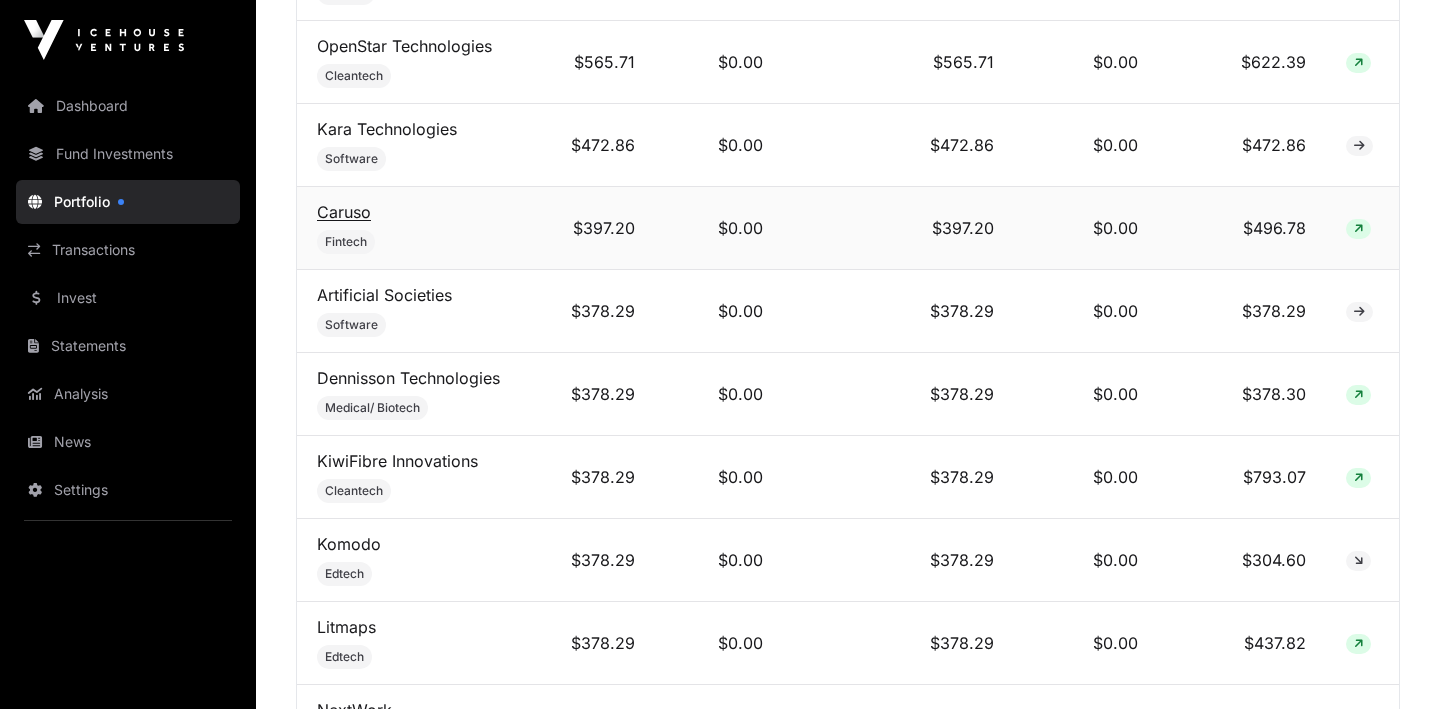 click on "Caruso" 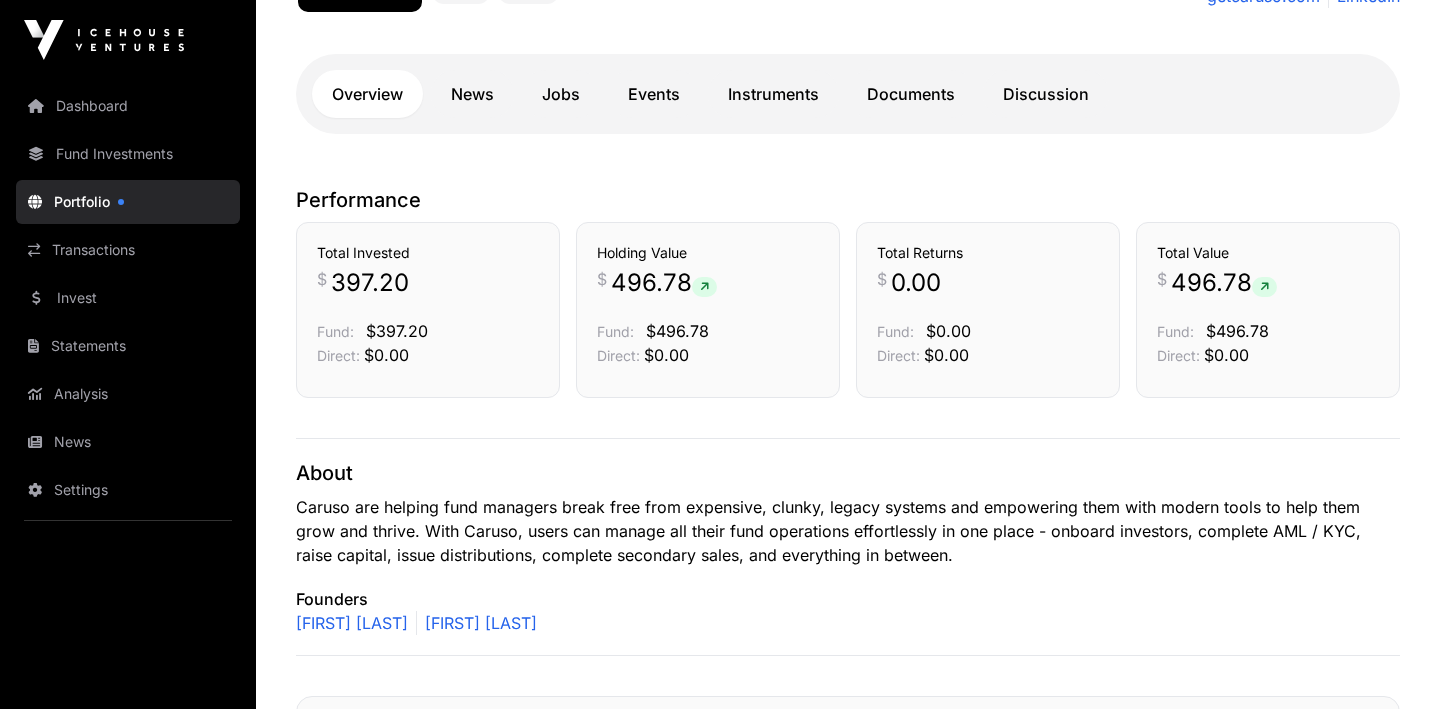 scroll, scrollTop: 345, scrollLeft: 0, axis: vertical 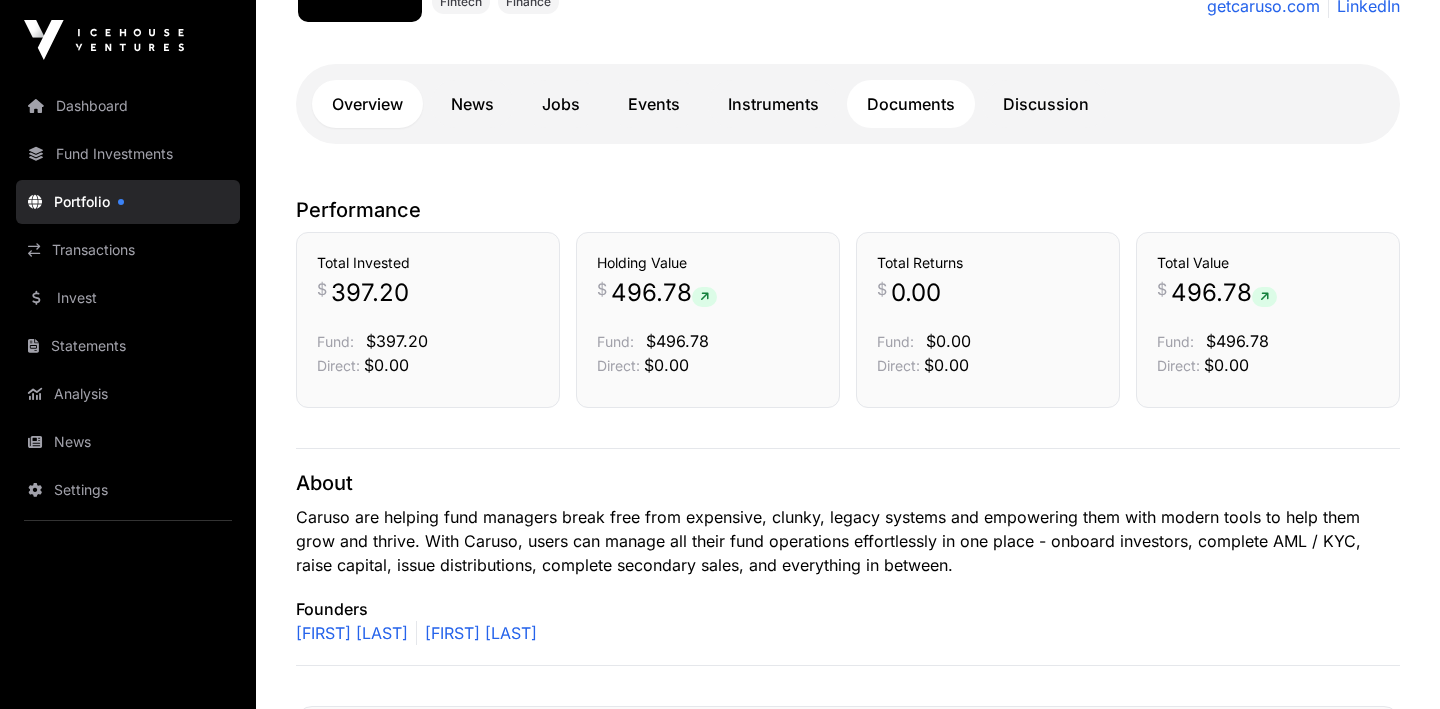 click on "Documents" 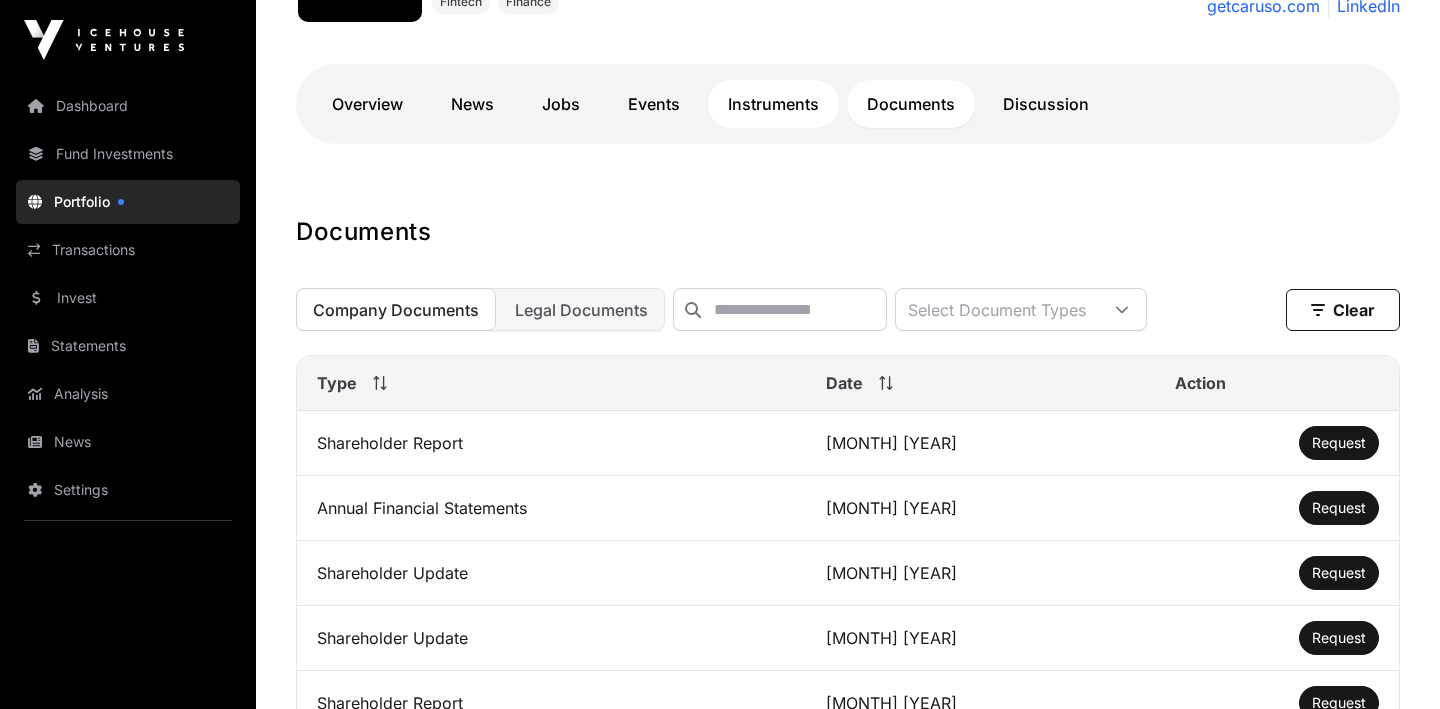 click on "Instruments" 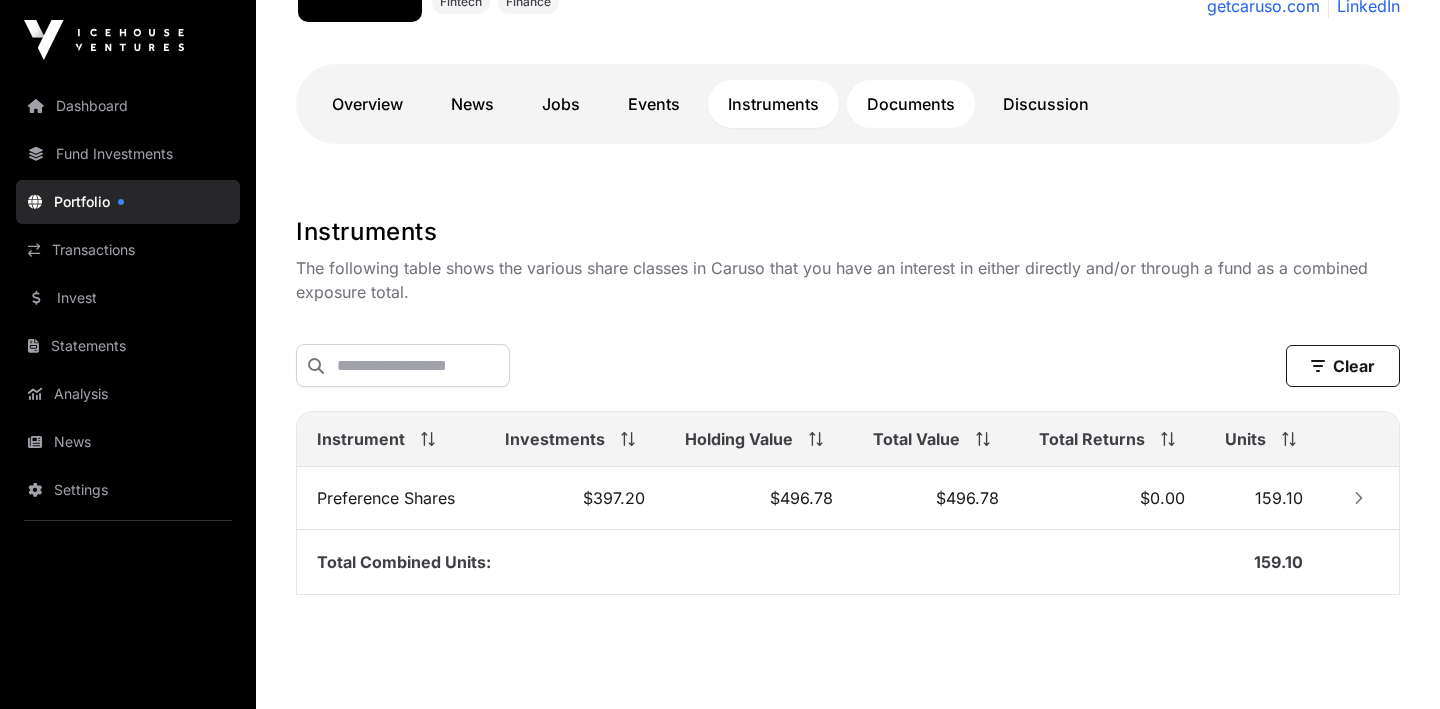 click on "Documents" 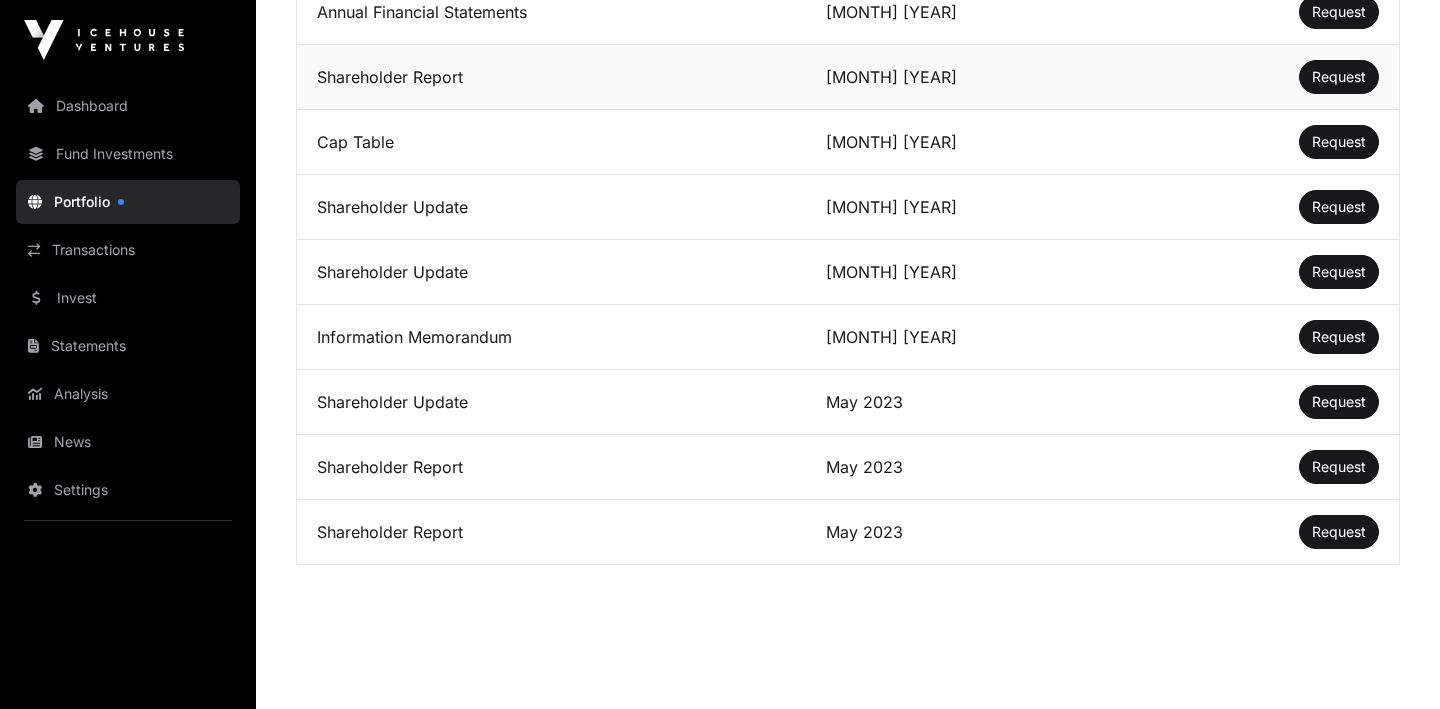 scroll, scrollTop: 0, scrollLeft: 0, axis: both 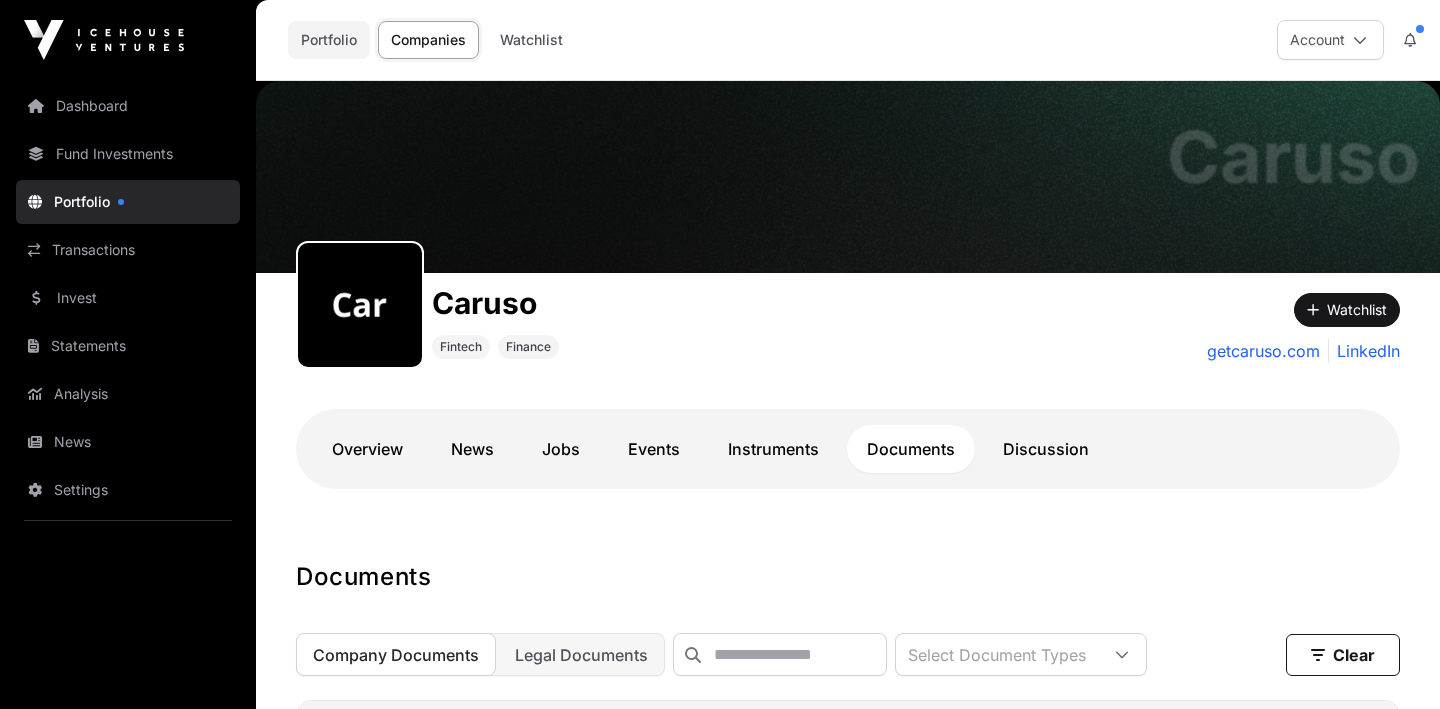 click on "Portfolio" 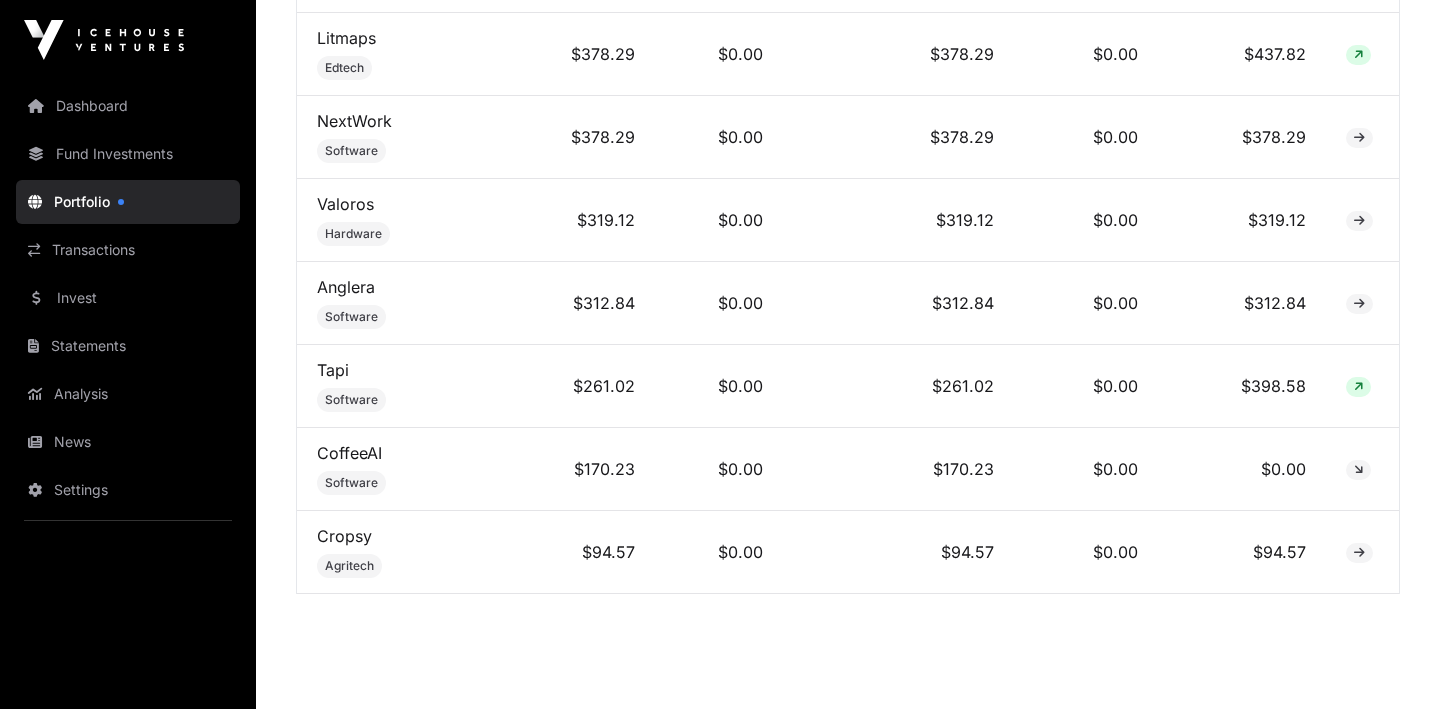 scroll, scrollTop: 2506, scrollLeft: 0, axis: vertical 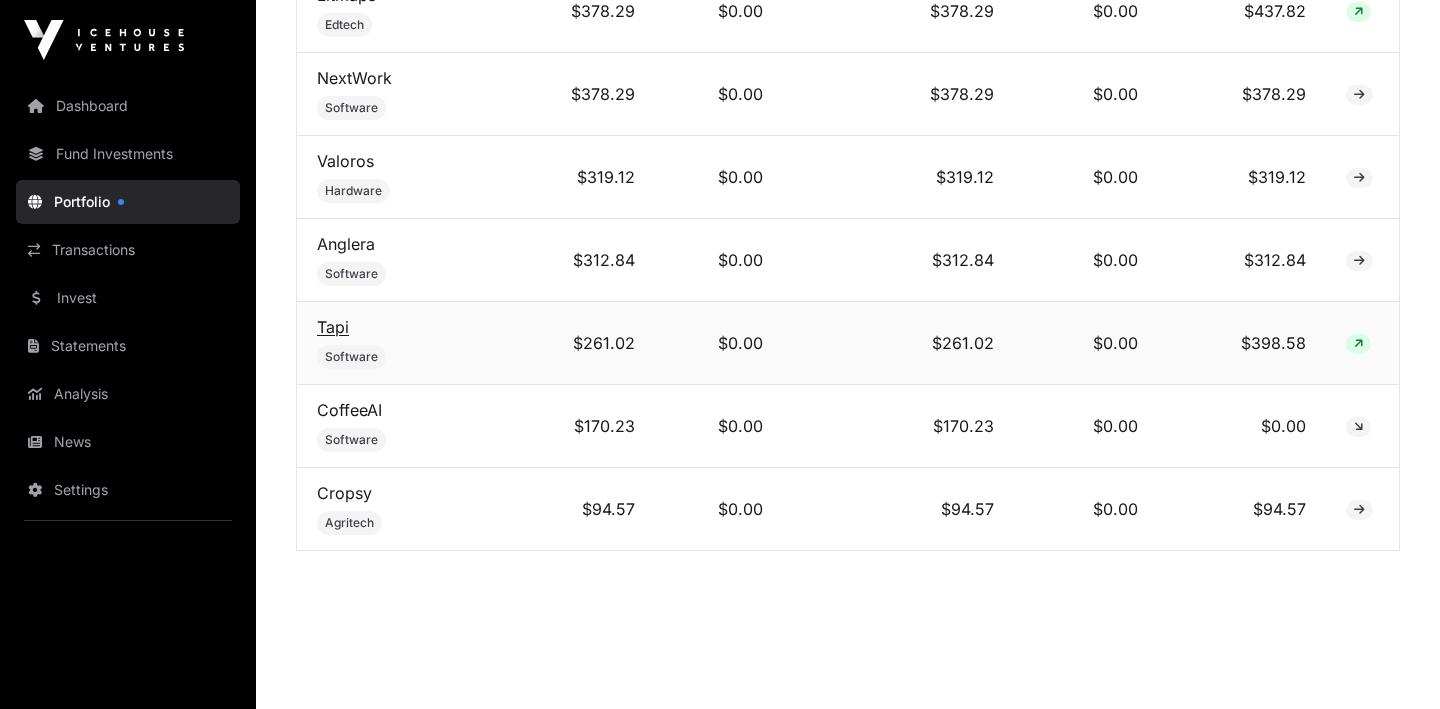 click on "Tapi" 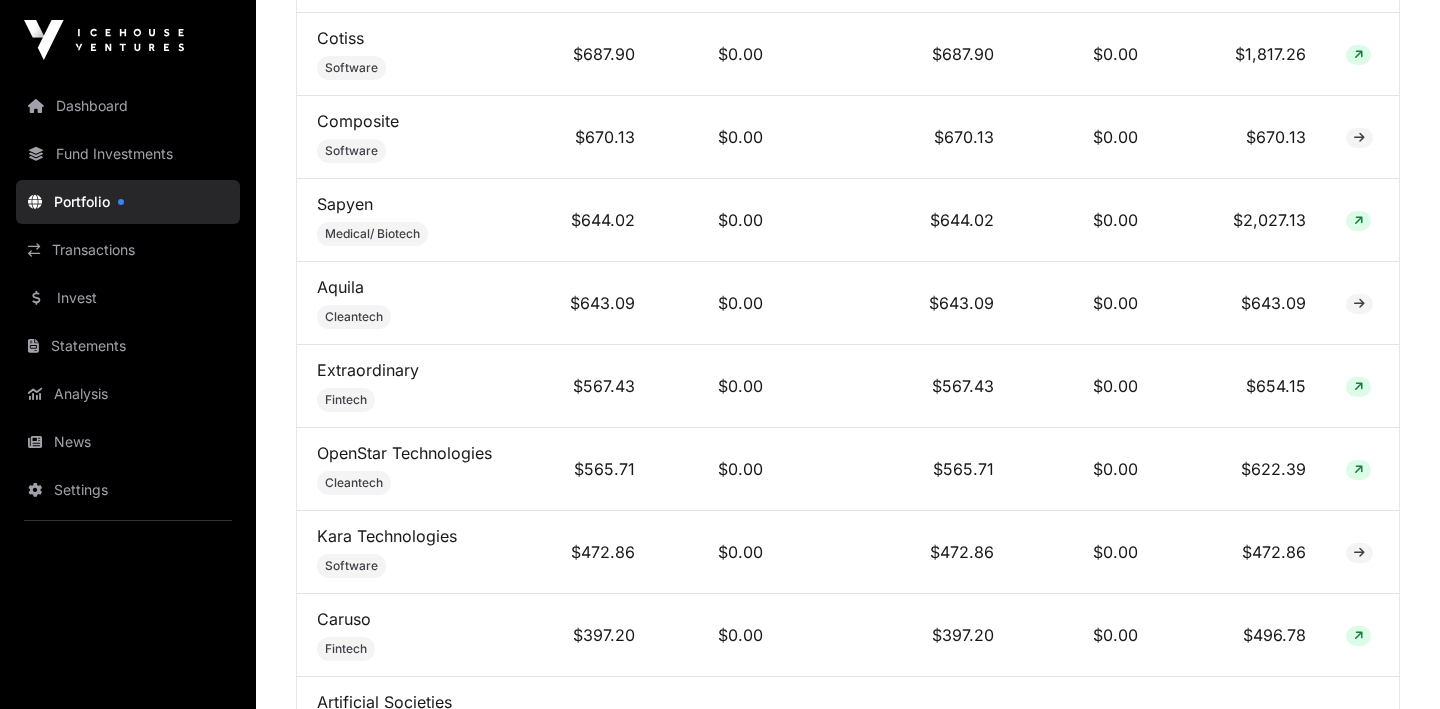scroll, scrollTop: 1465, scrollLeft: 0, axis: vertical 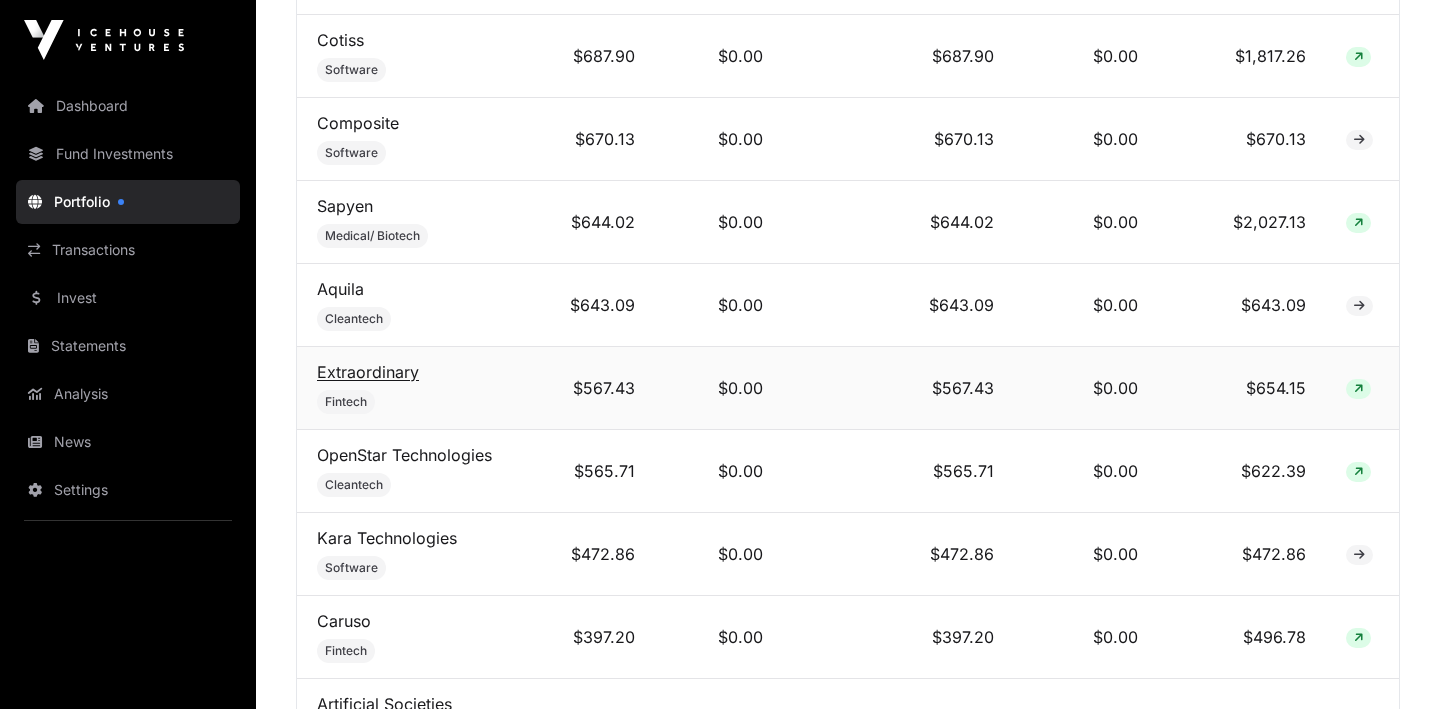click on "Extraordinary" 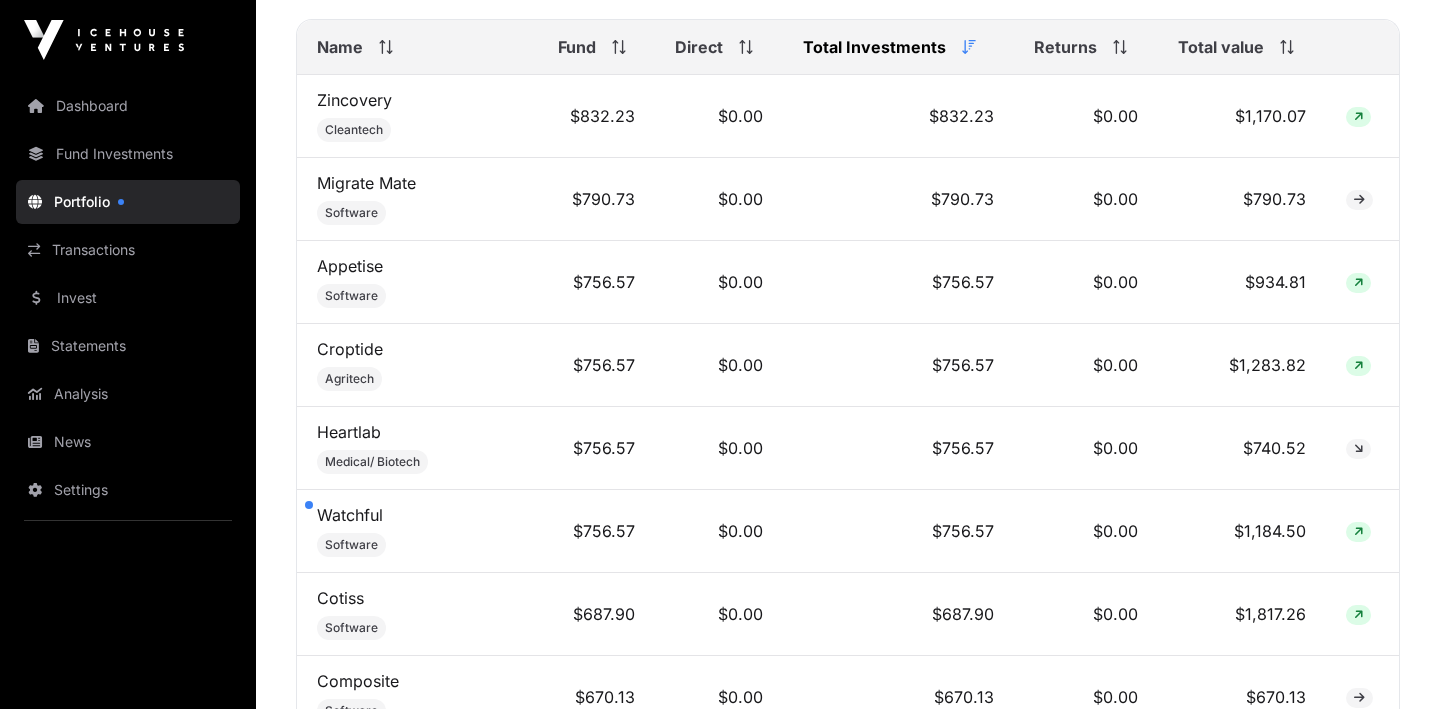 scroll, scrollTop: 902, scrollLeft: 0, axis: vertical 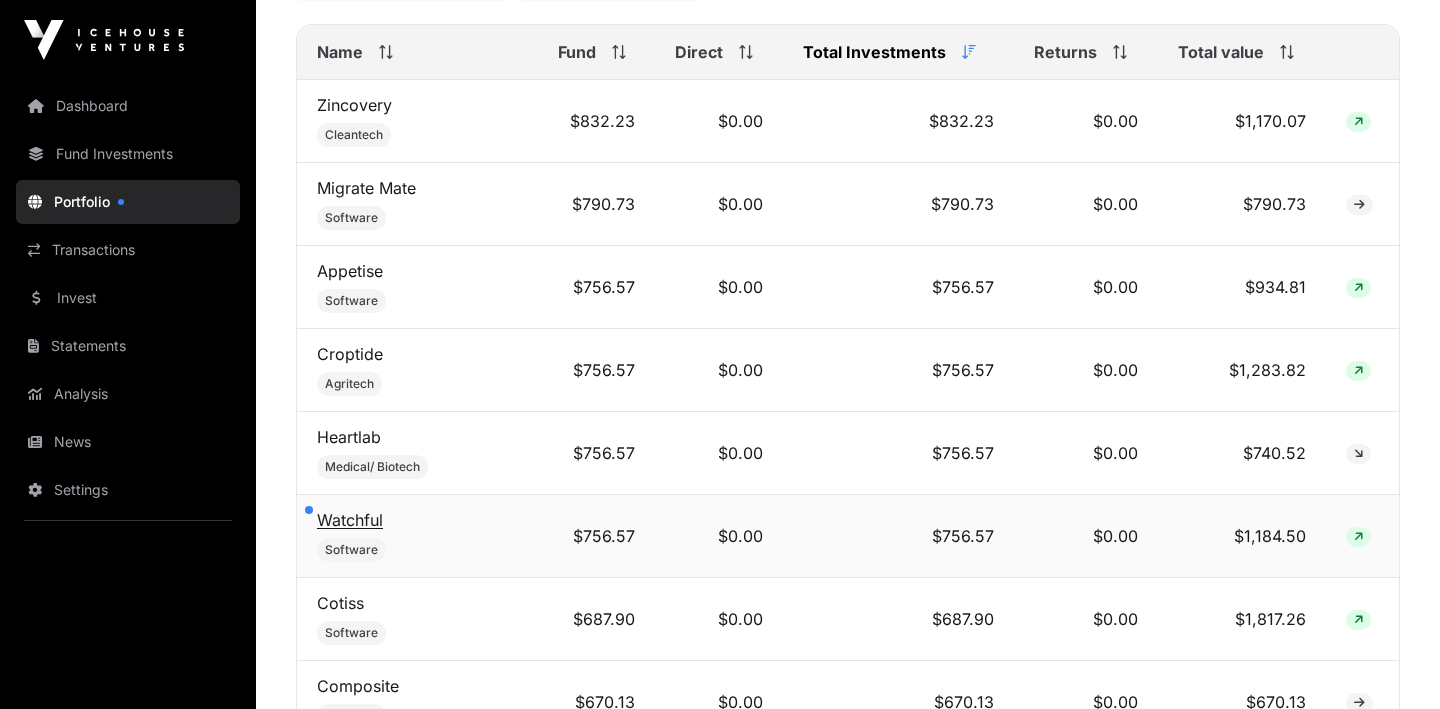 click on "Watchful" 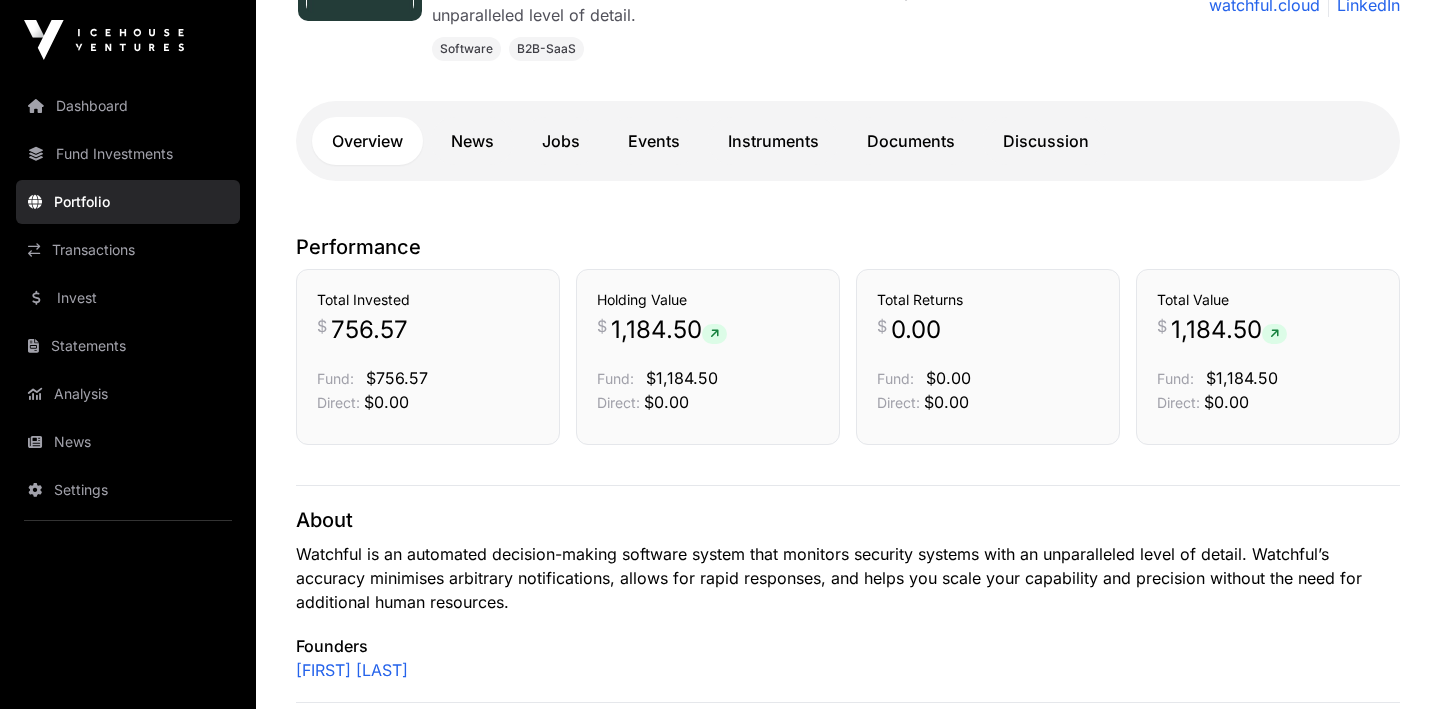 scroll, scrollTop: 441, scrollLeft: 0, axis: vertical 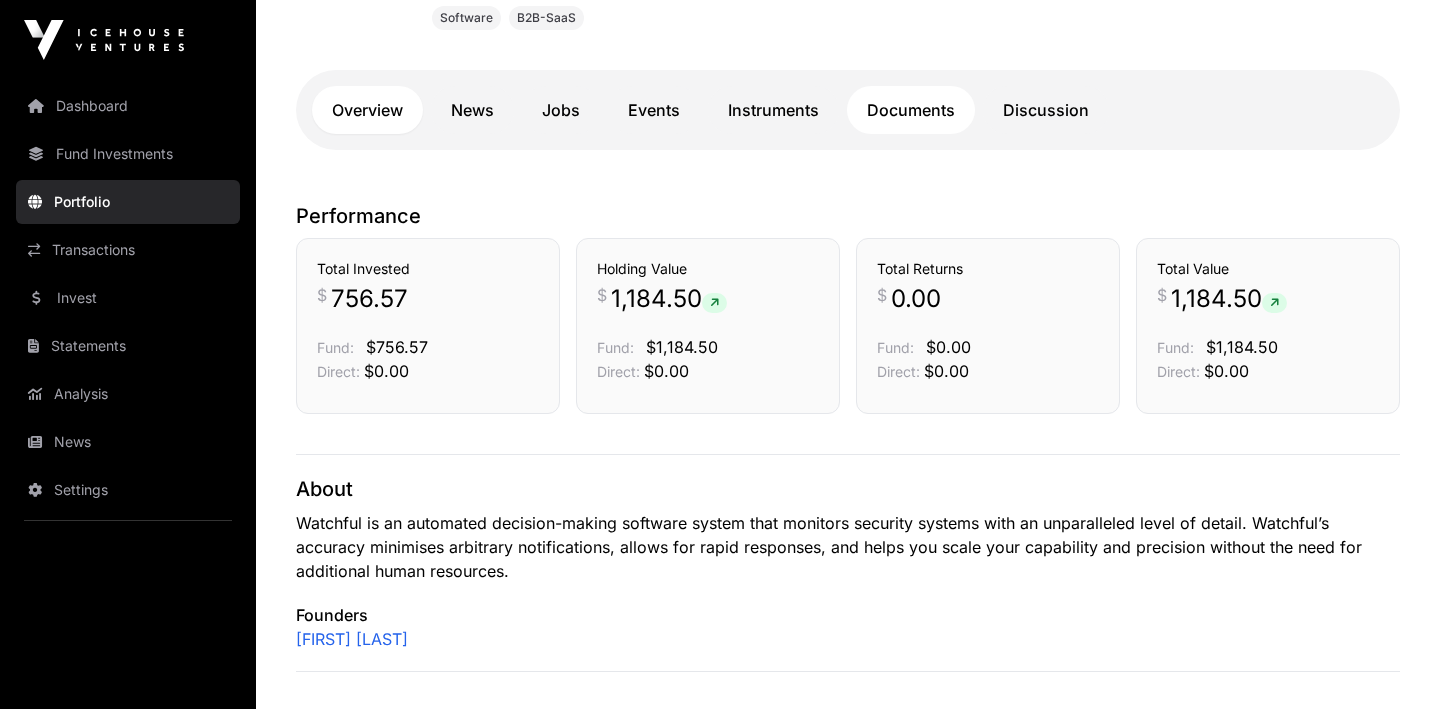 click on "Documents" 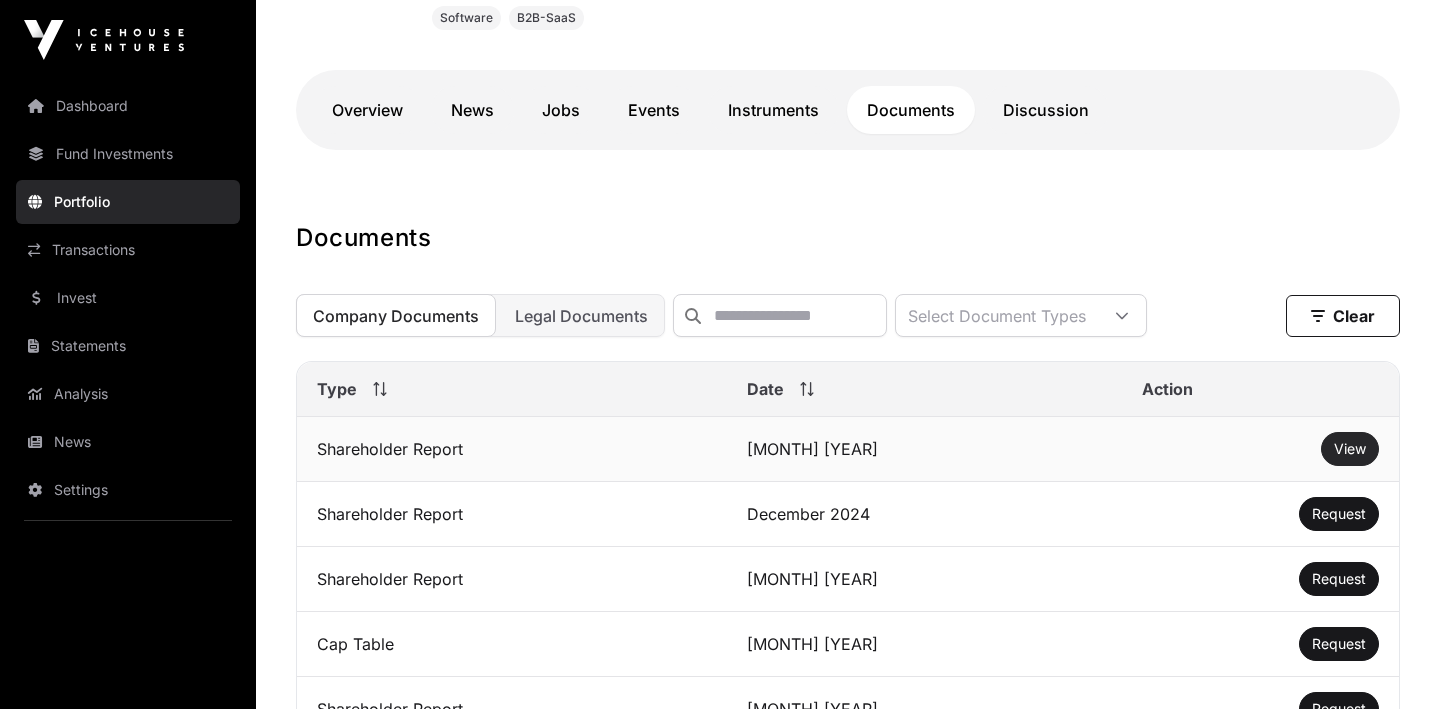 click on "View" 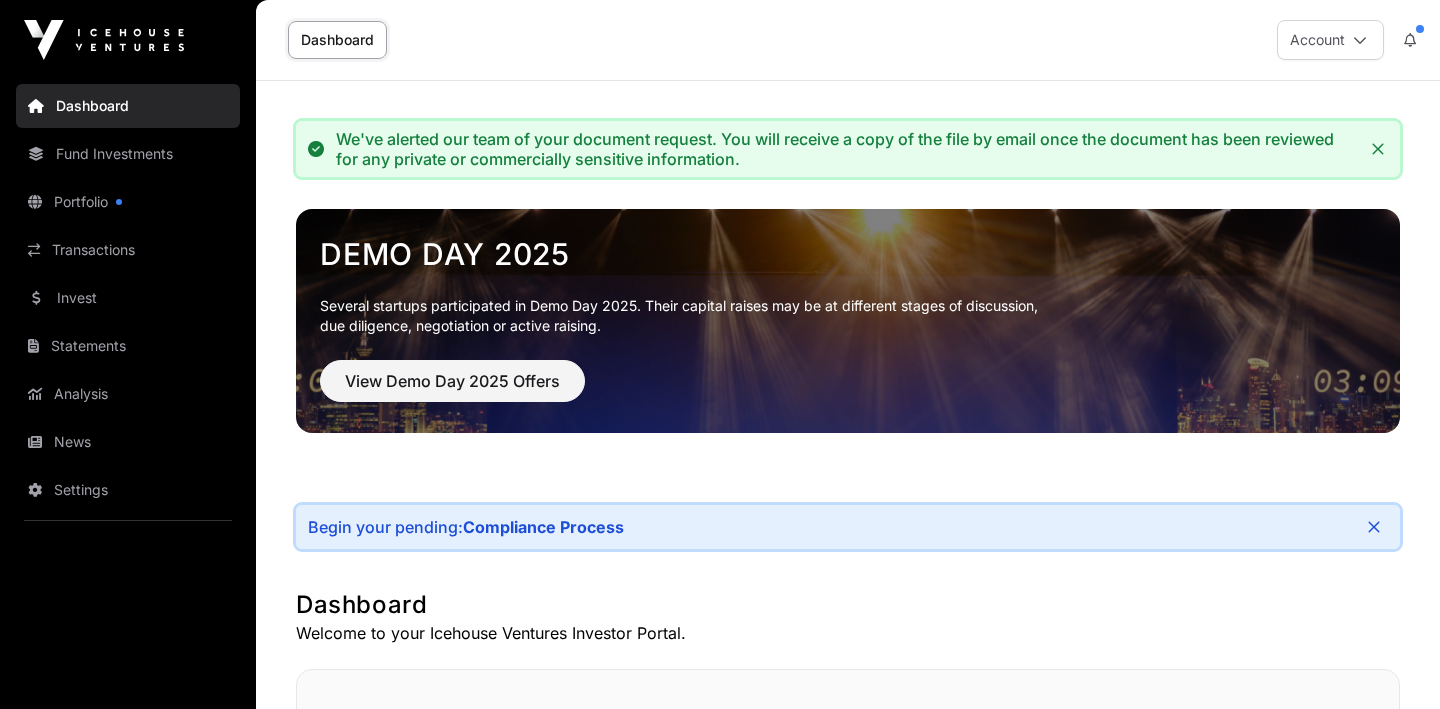scroll, scrollTop: 0, scrollLeft: 0, axis: both 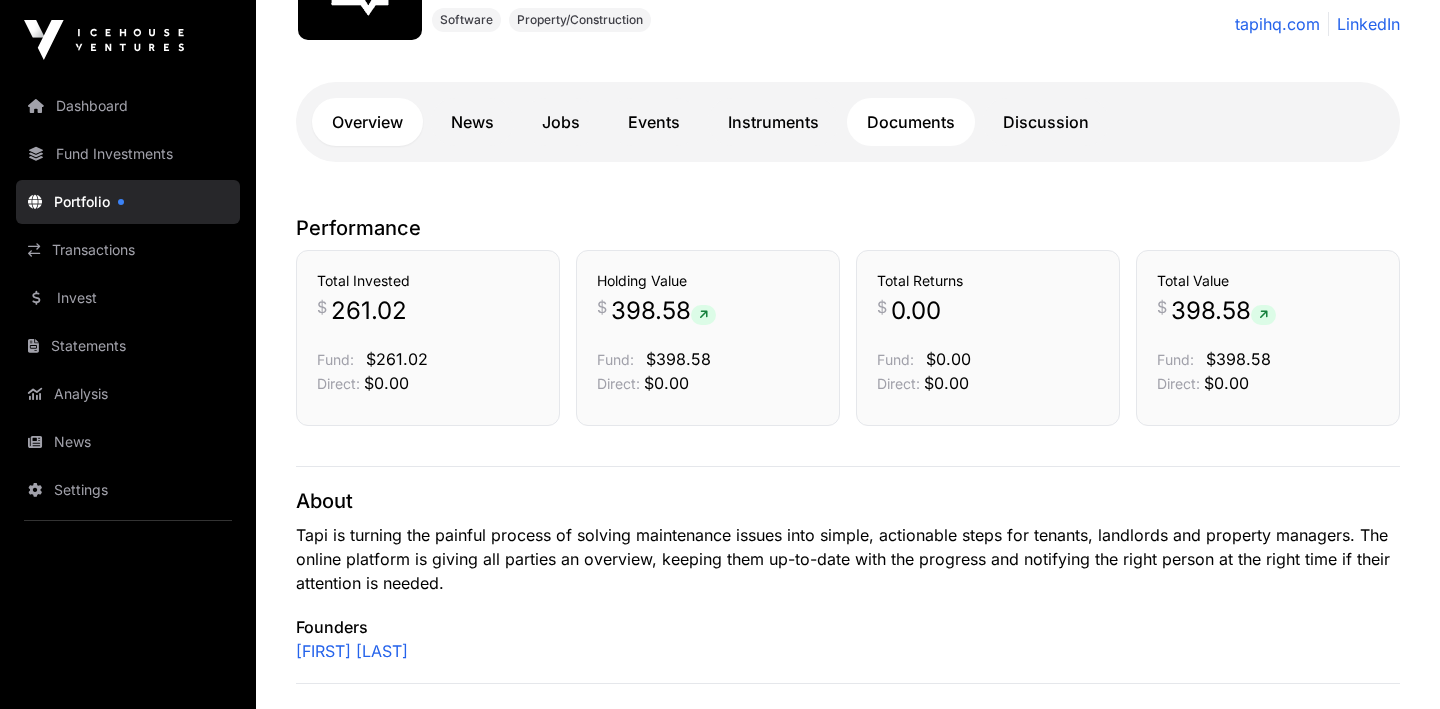 click on "Documents" 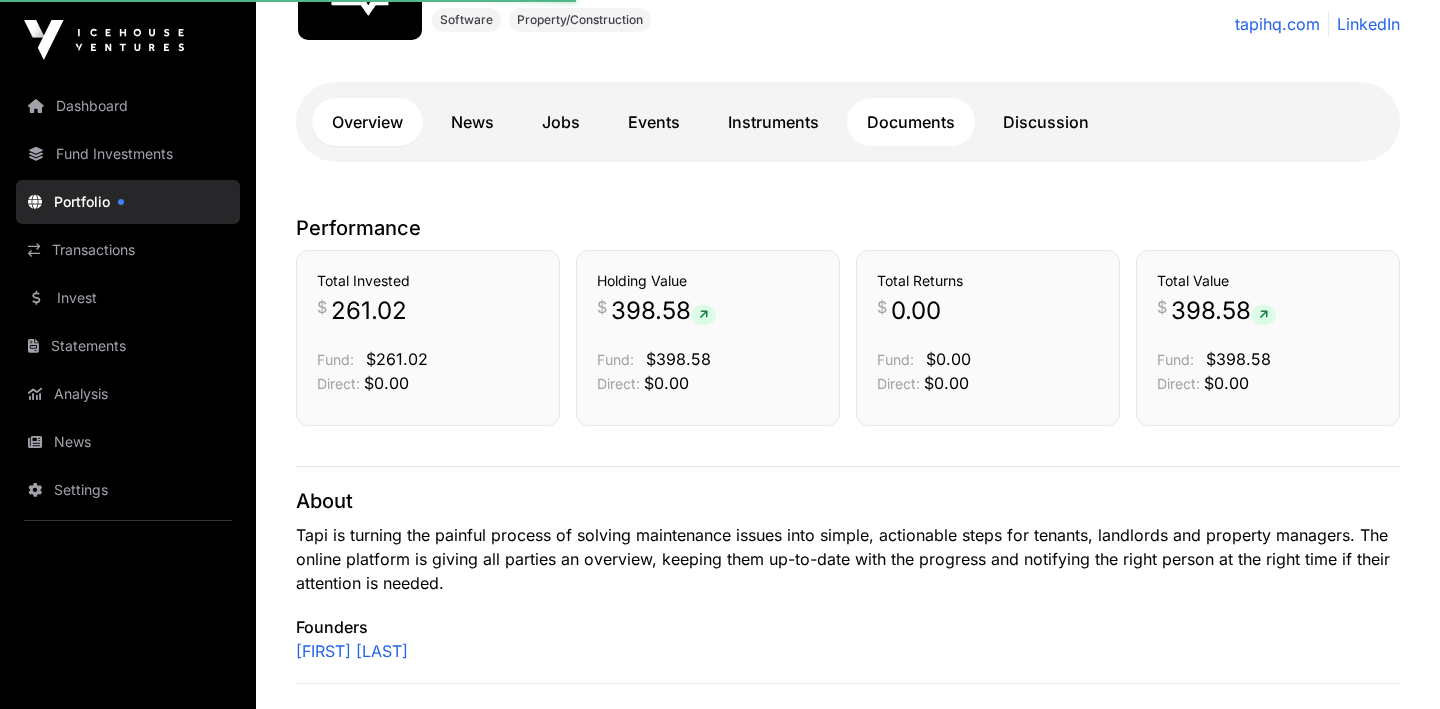 click on "Documents" 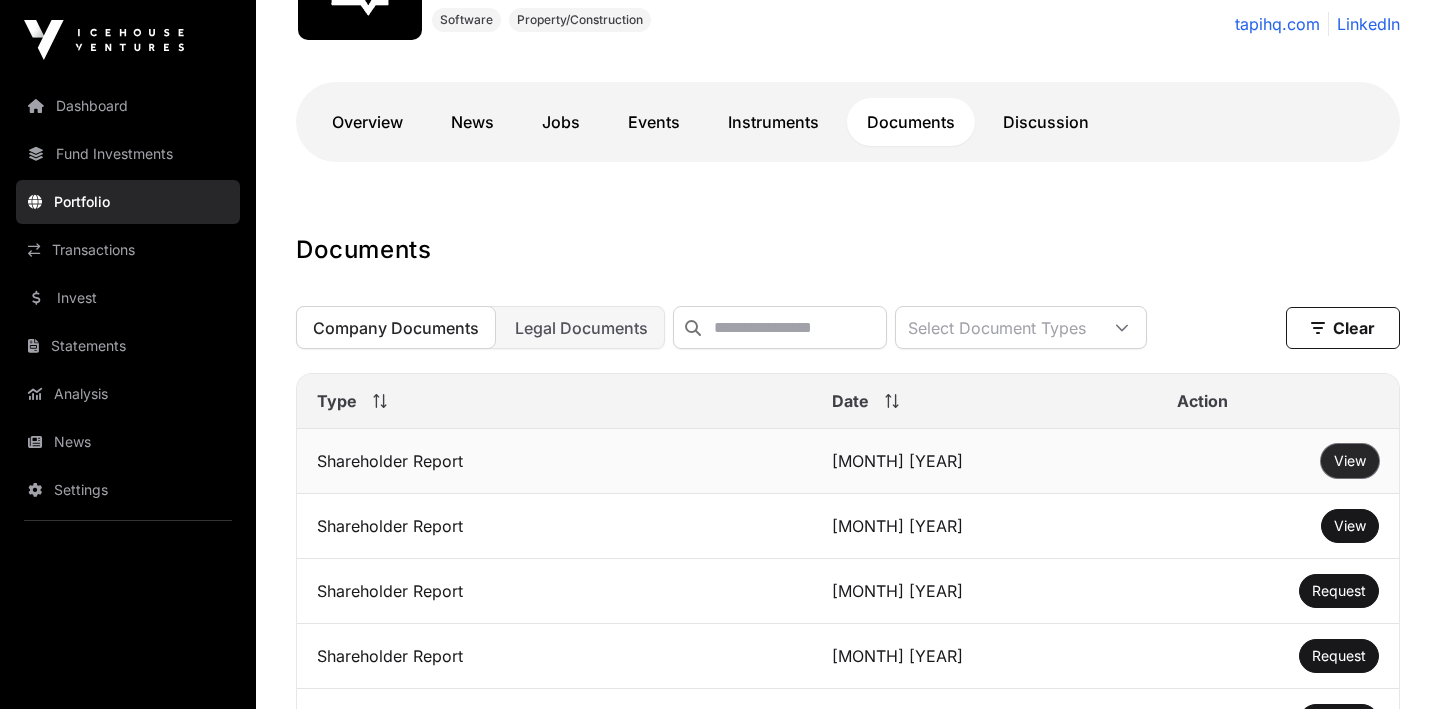 click on "View" 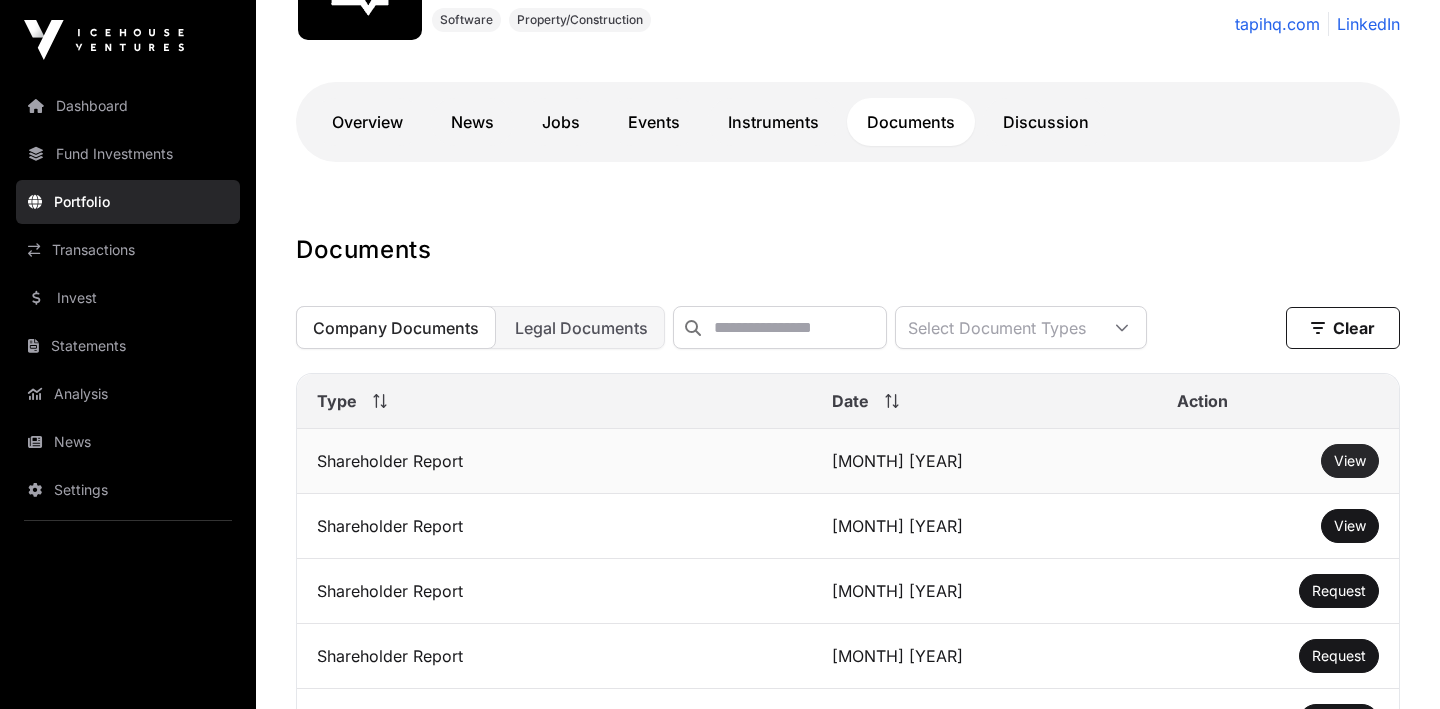 click on "View" 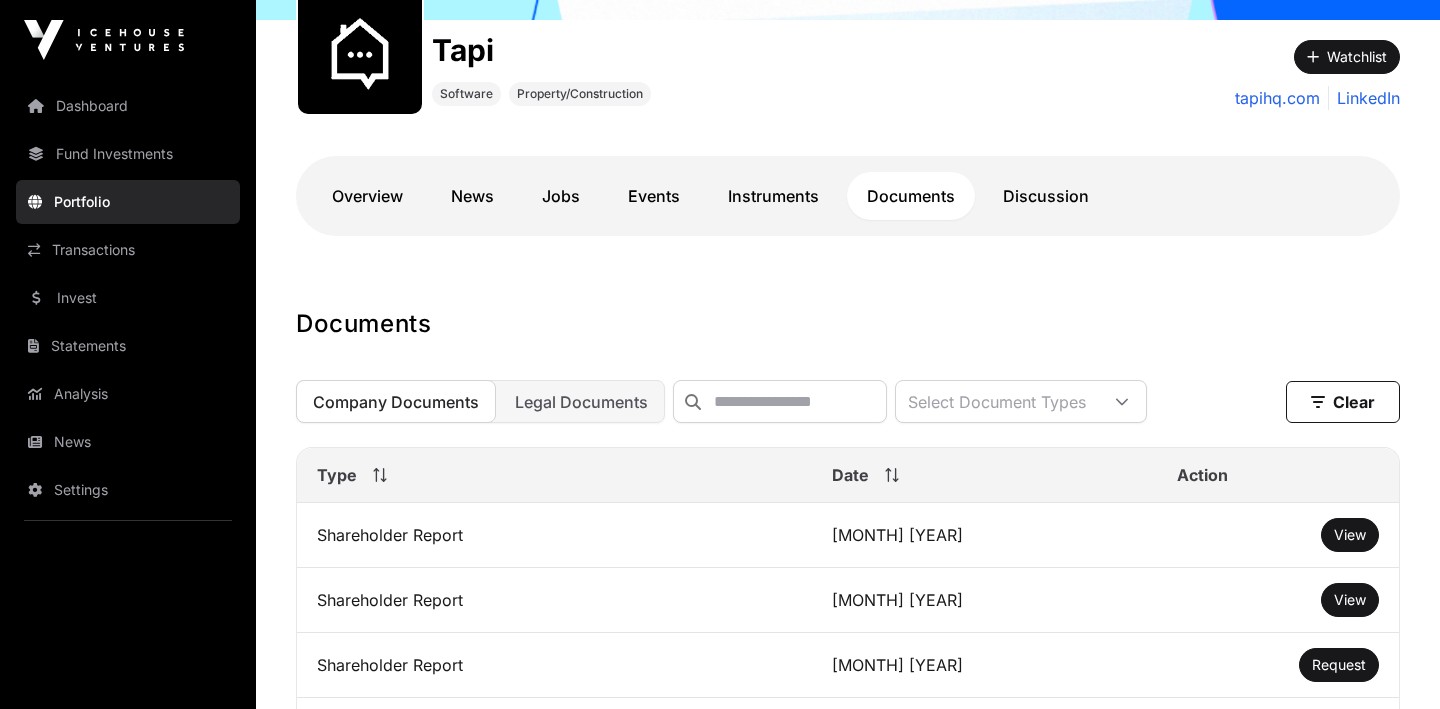 scroll, scrollTop: 316, scrollLeft: 0, axis: vertical 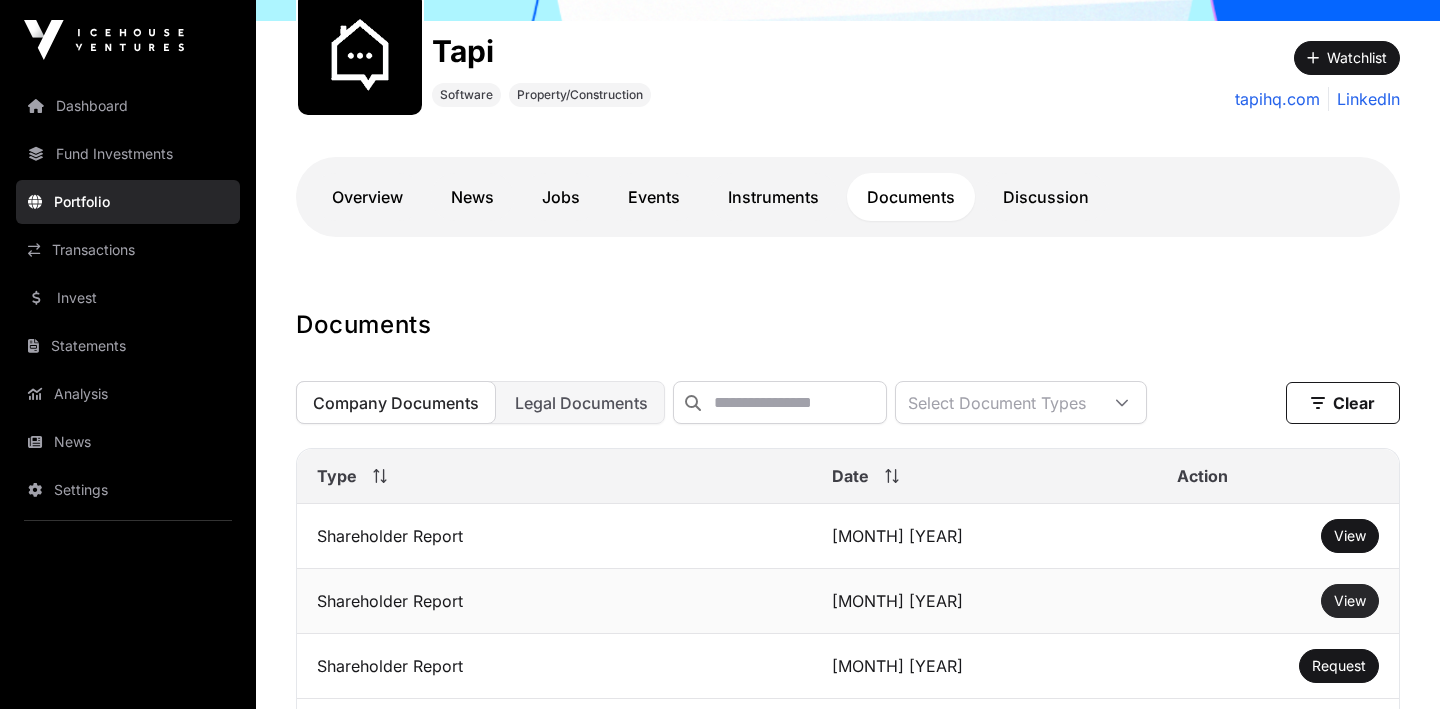 click on "View" 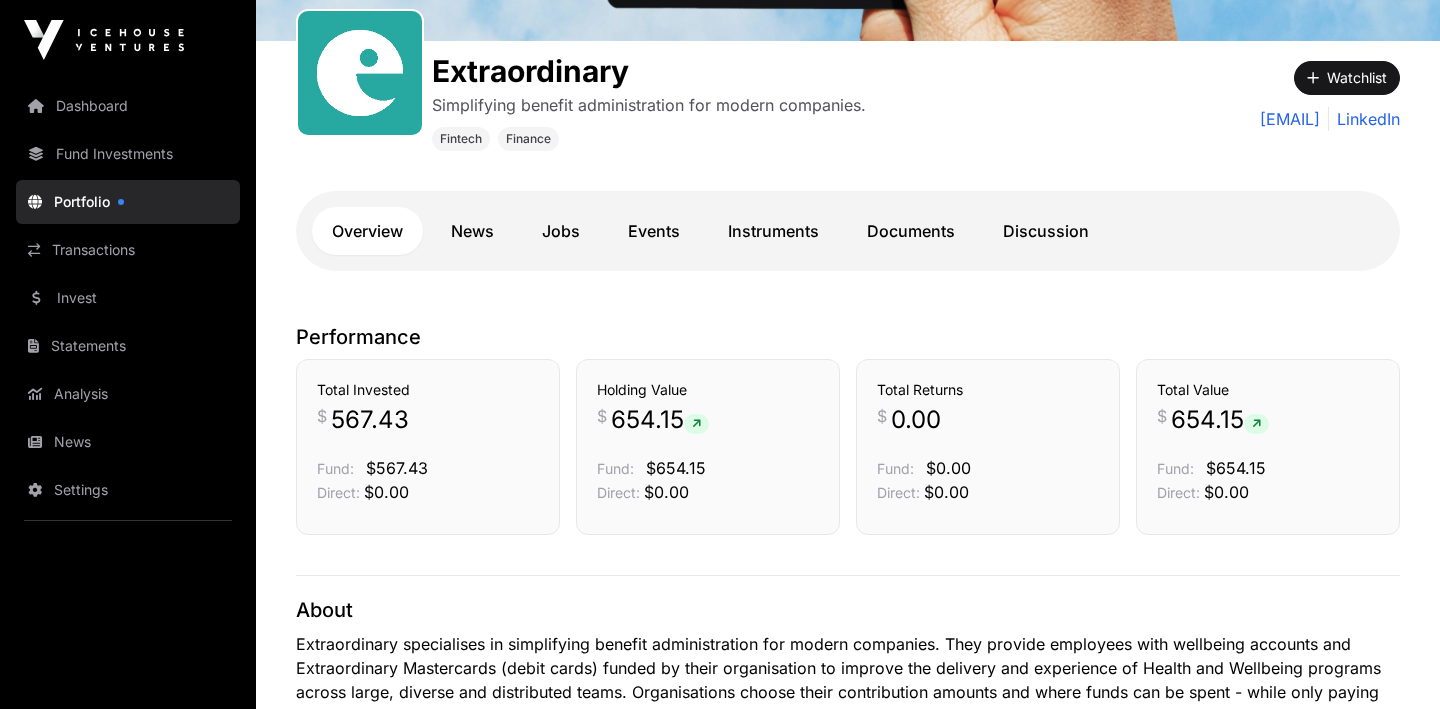 scroll, scrollTop: 302, scrollLeft: 0, axis: vertical 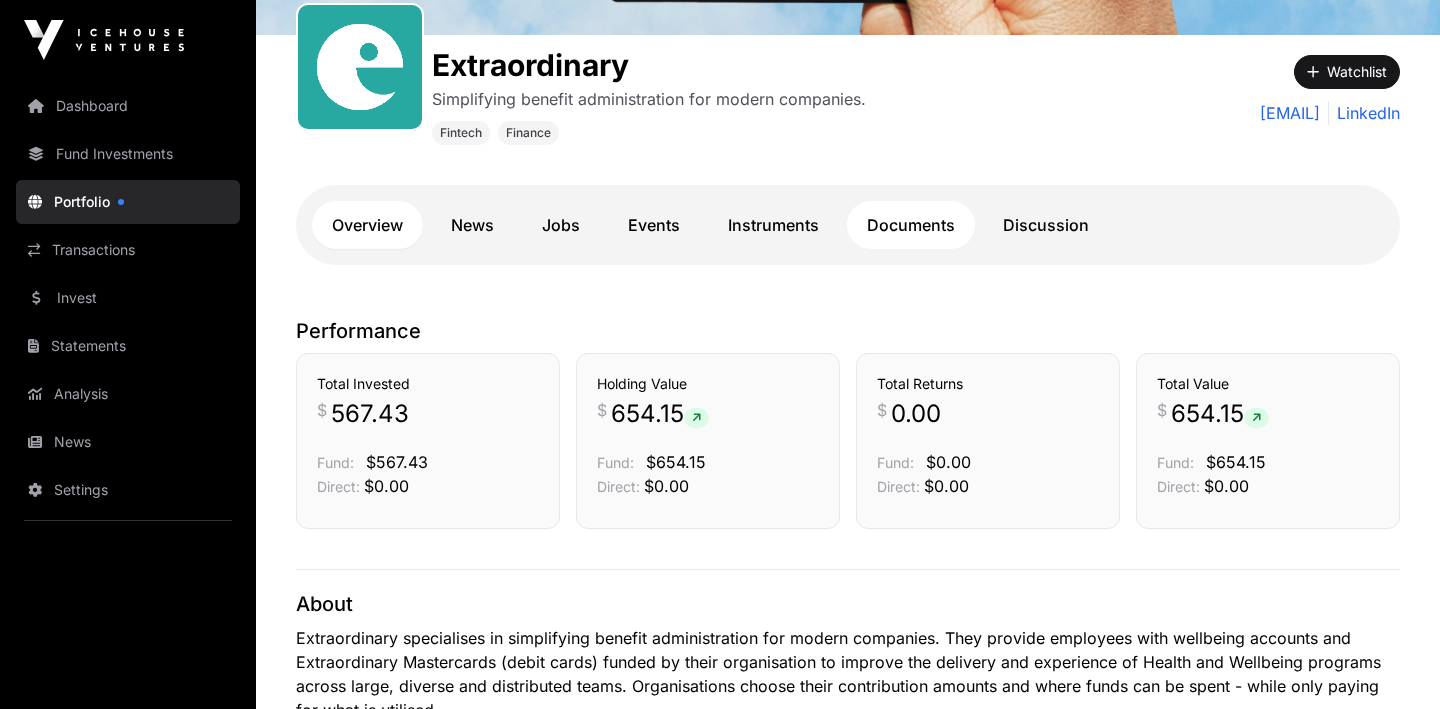 click on "Documents" 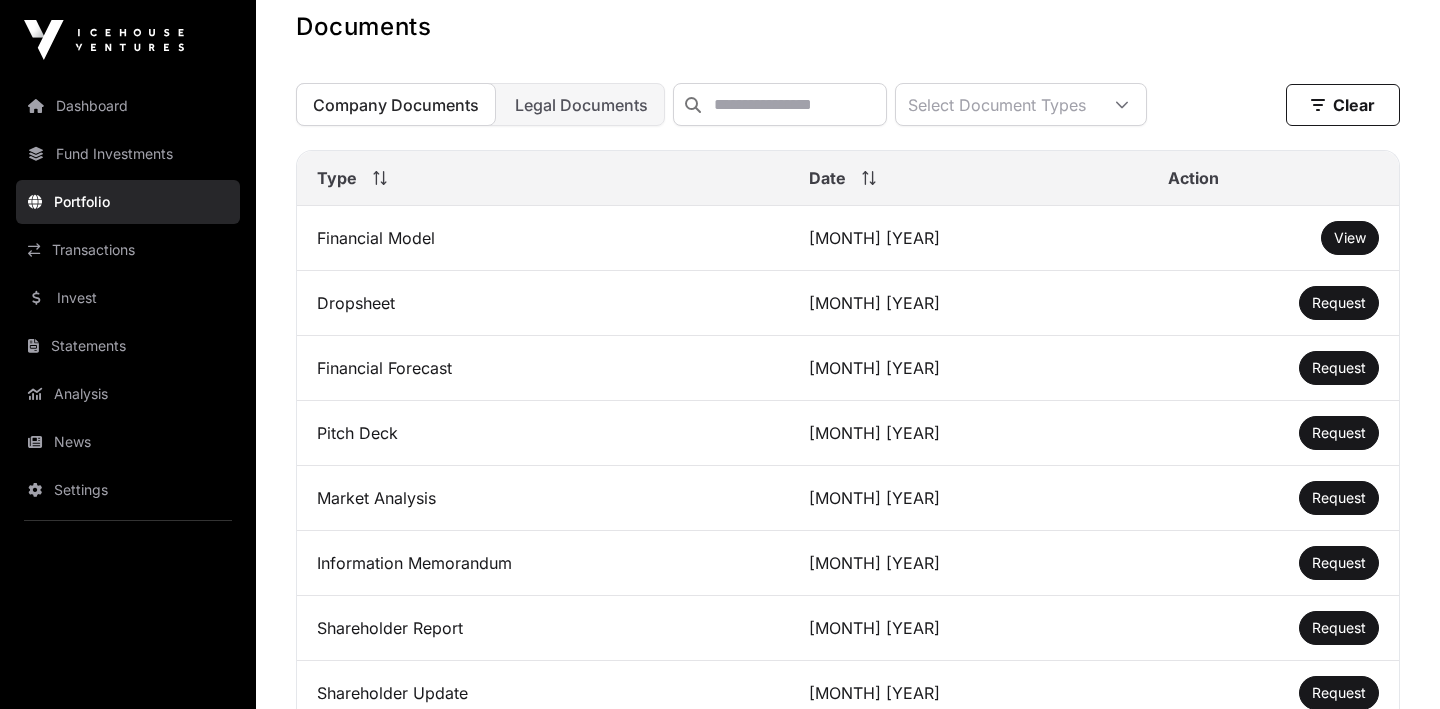 scroll, scrollTop: 634, scrollLeft: 0, axis: vertical 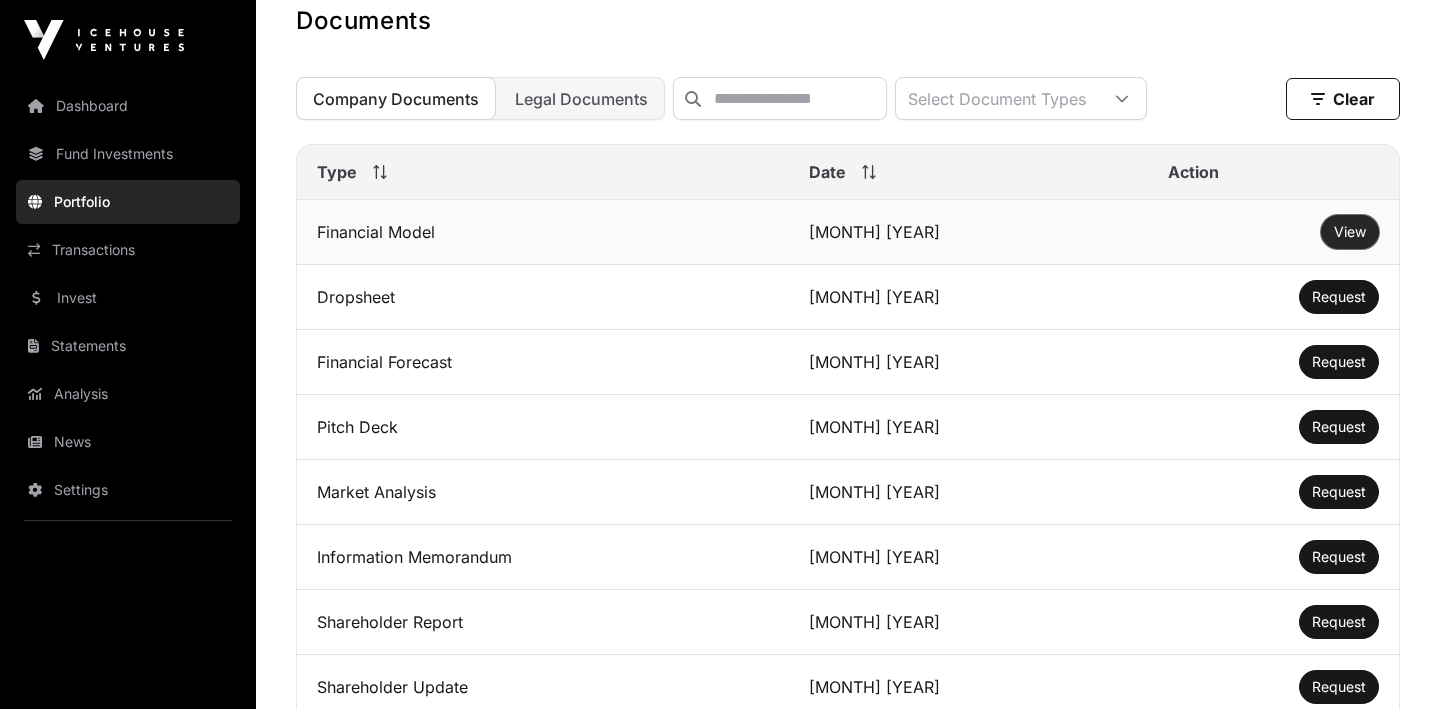 click on "View" 